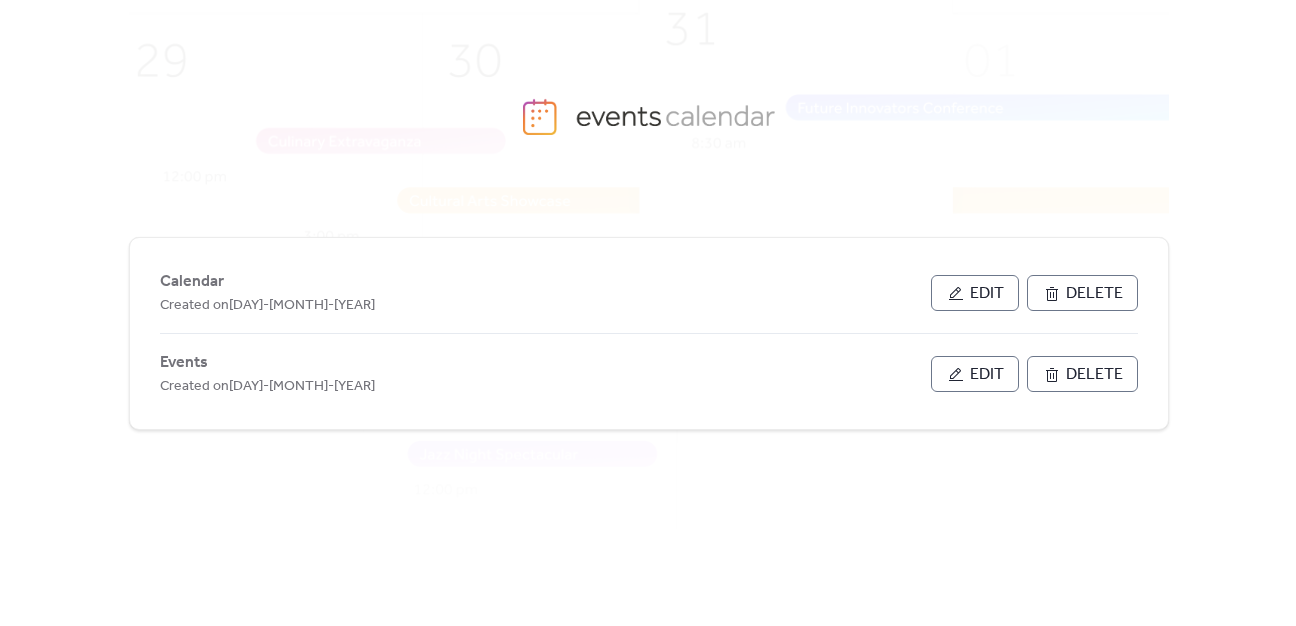 scroll, scrollTop: 0, scrollLeft: 0, axis: both 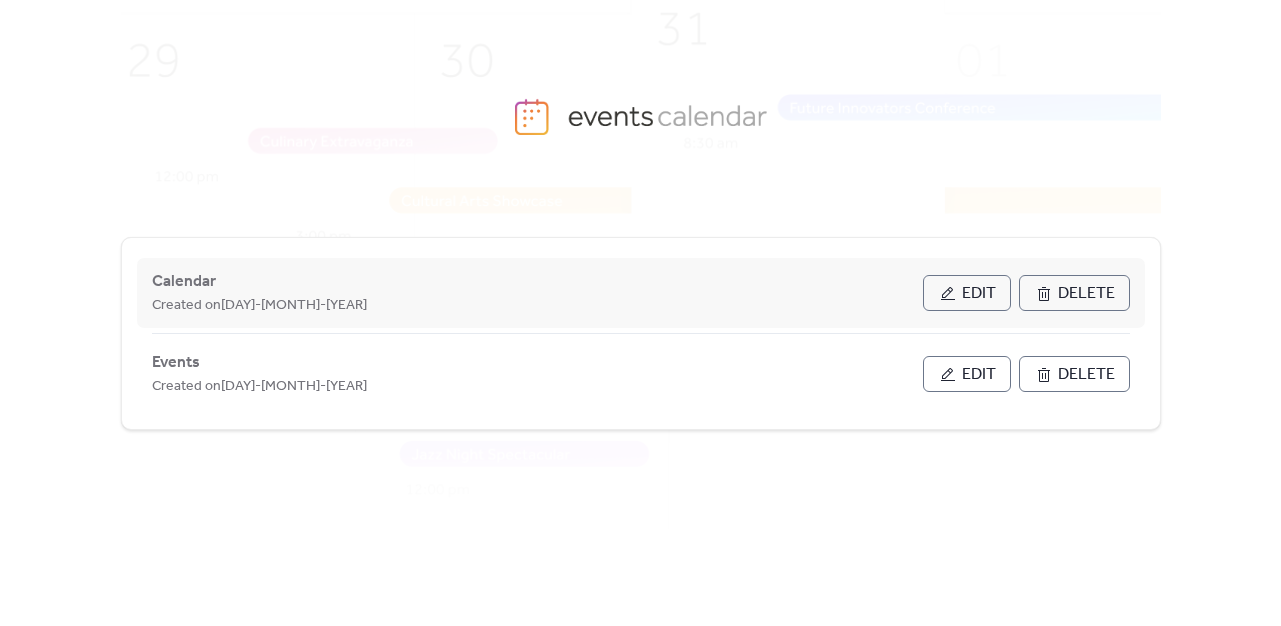 click on "Edit" at bounding box center [979, 294] 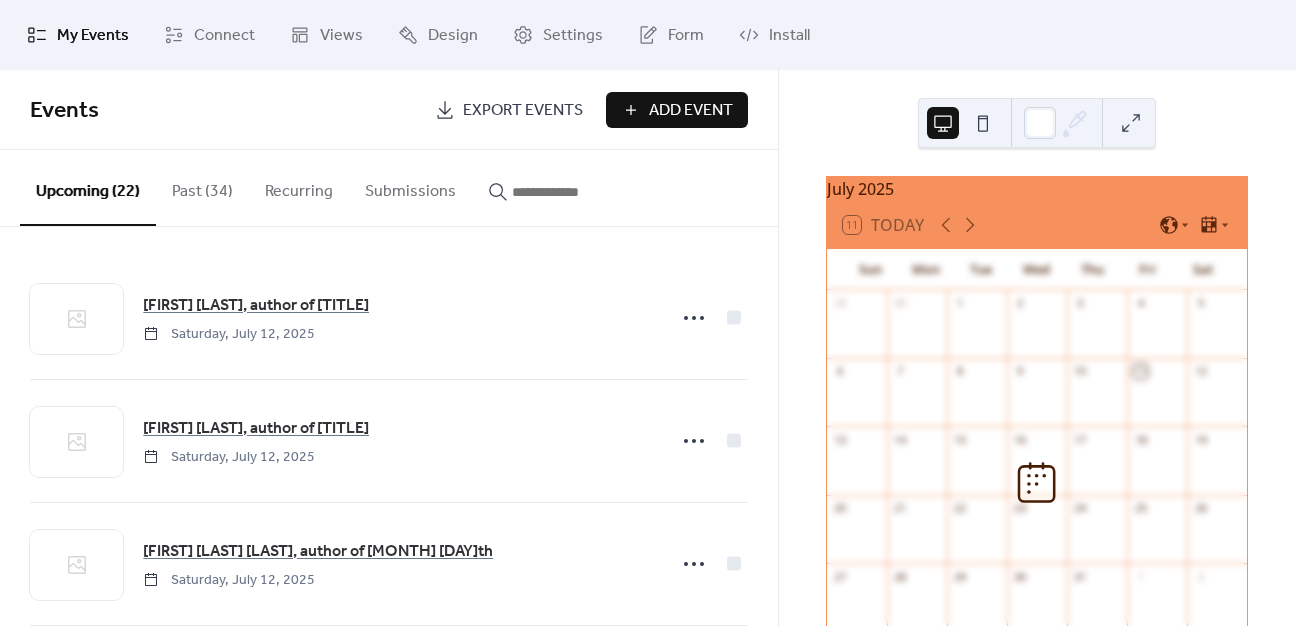 click on "Add Event" at bounding box center (691, 111) 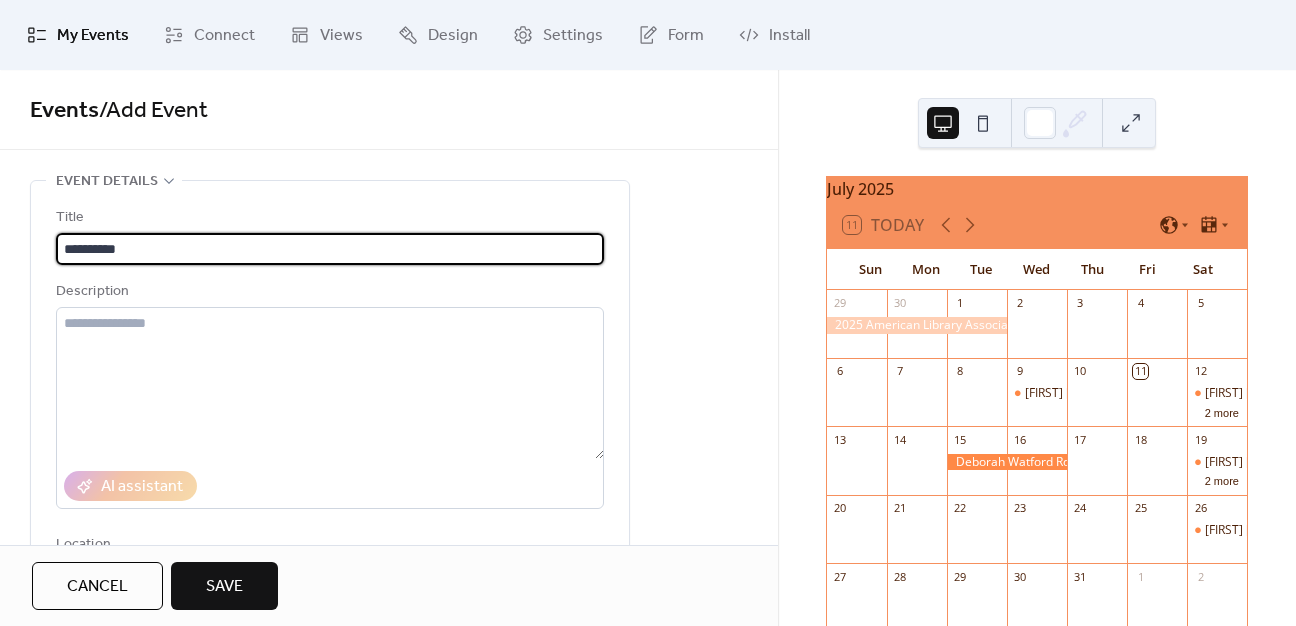 click on "*********" at bounding box center (330, 249) 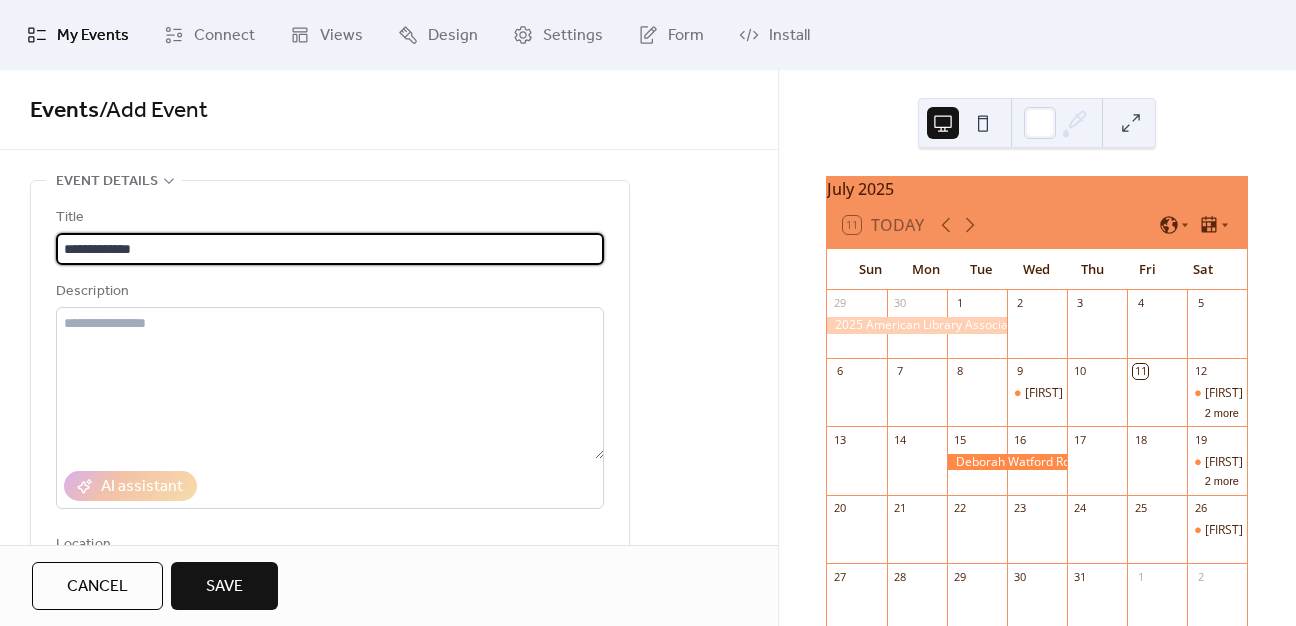 click on "**********" at bounding box center (330, 249) 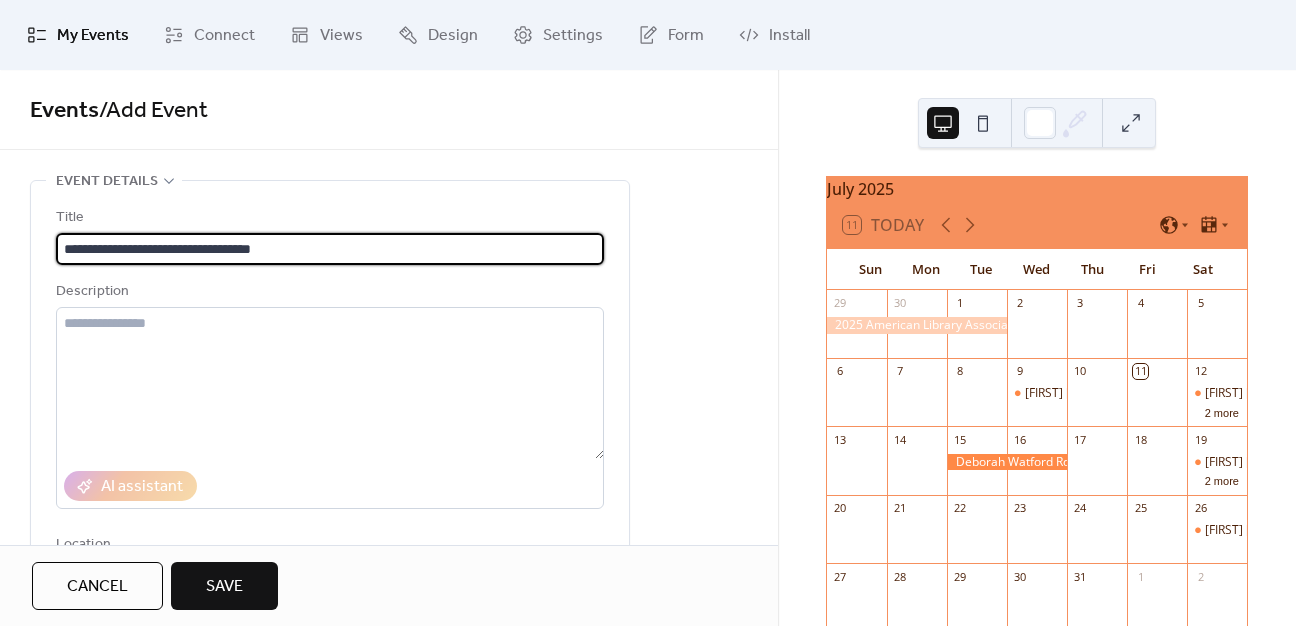type on "**********" 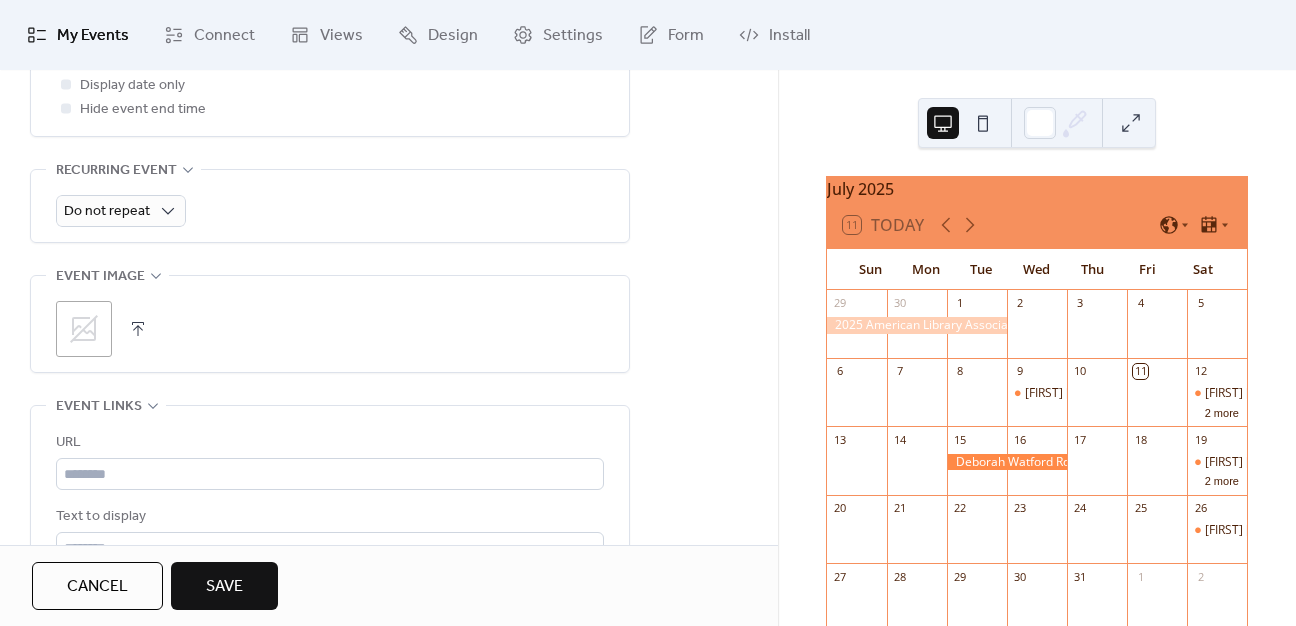 scroll, scrollTop: 900, scrollLeft: 0, axis: vertical 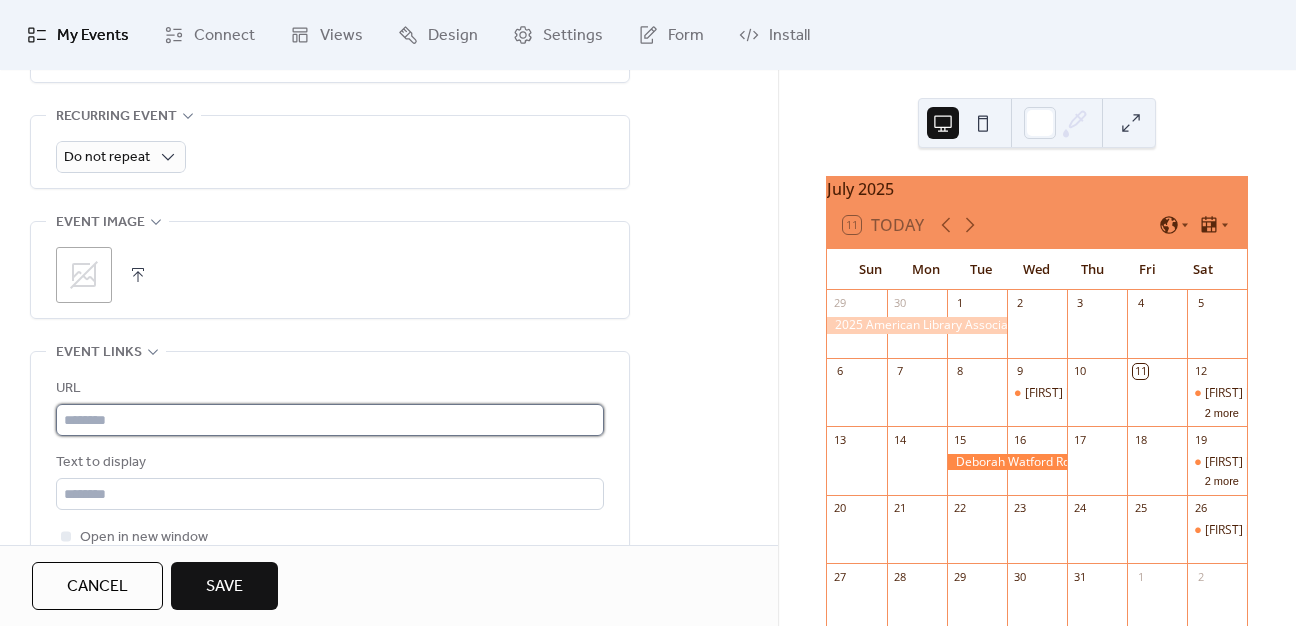 click at bounding box center [330, 420] 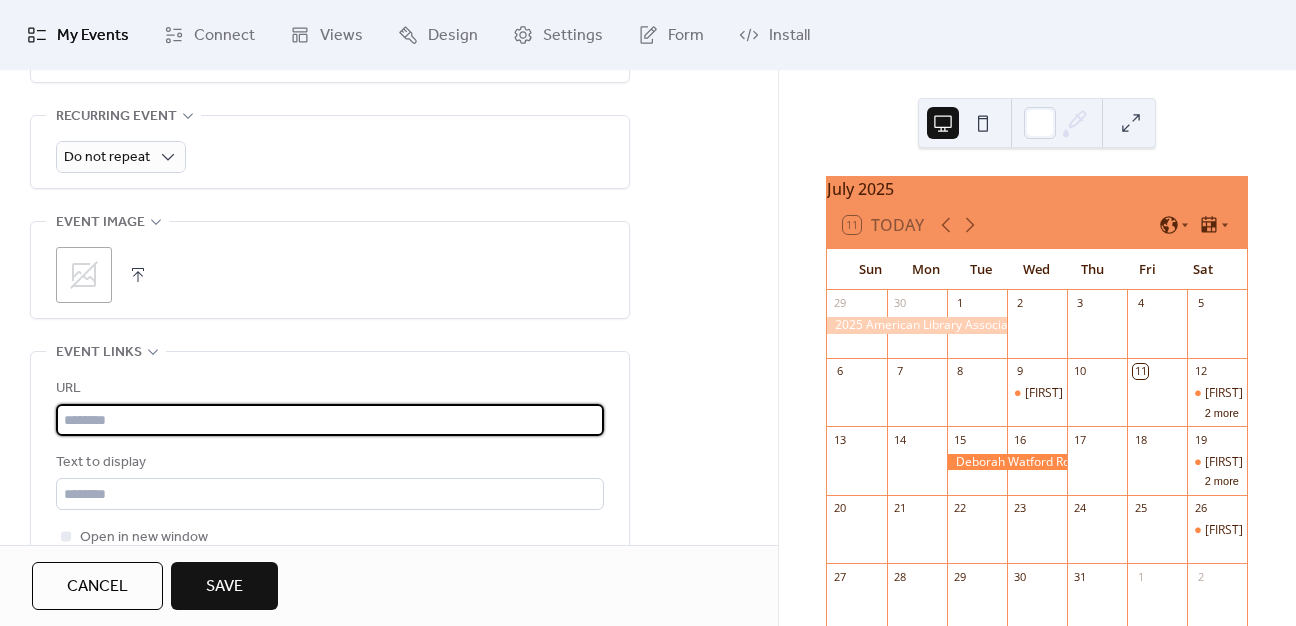 paste on "**********" 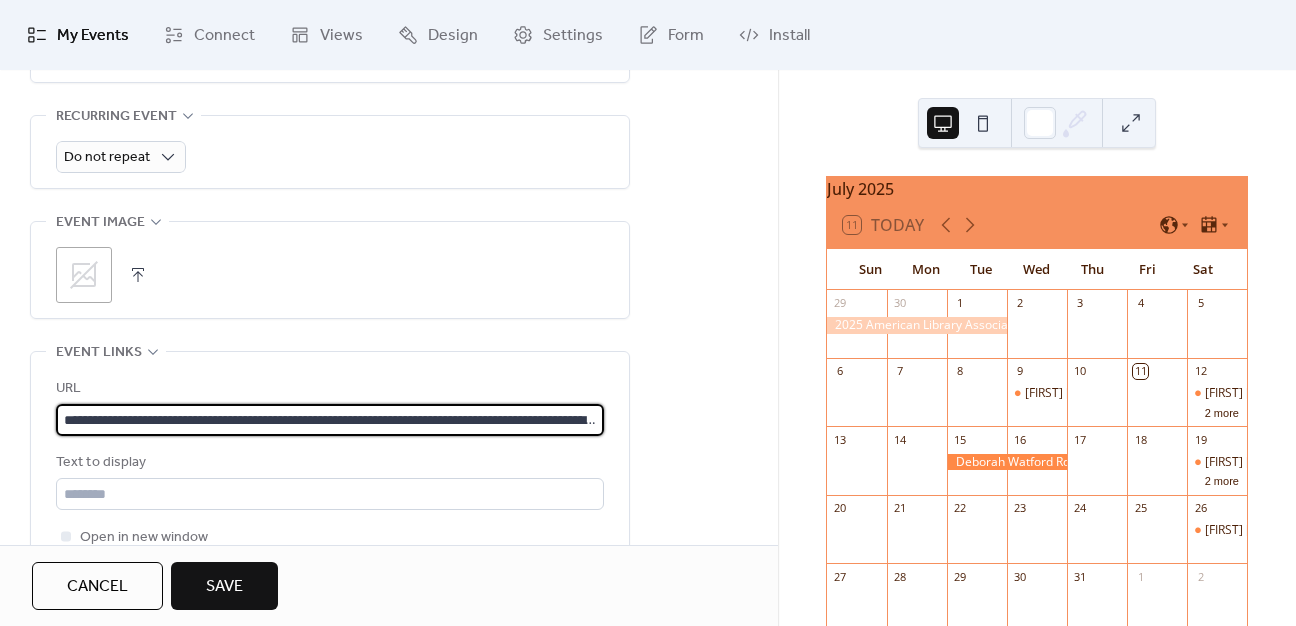 scroll, scrollTop: 0, scrollLeft: 404, axis: horizontal 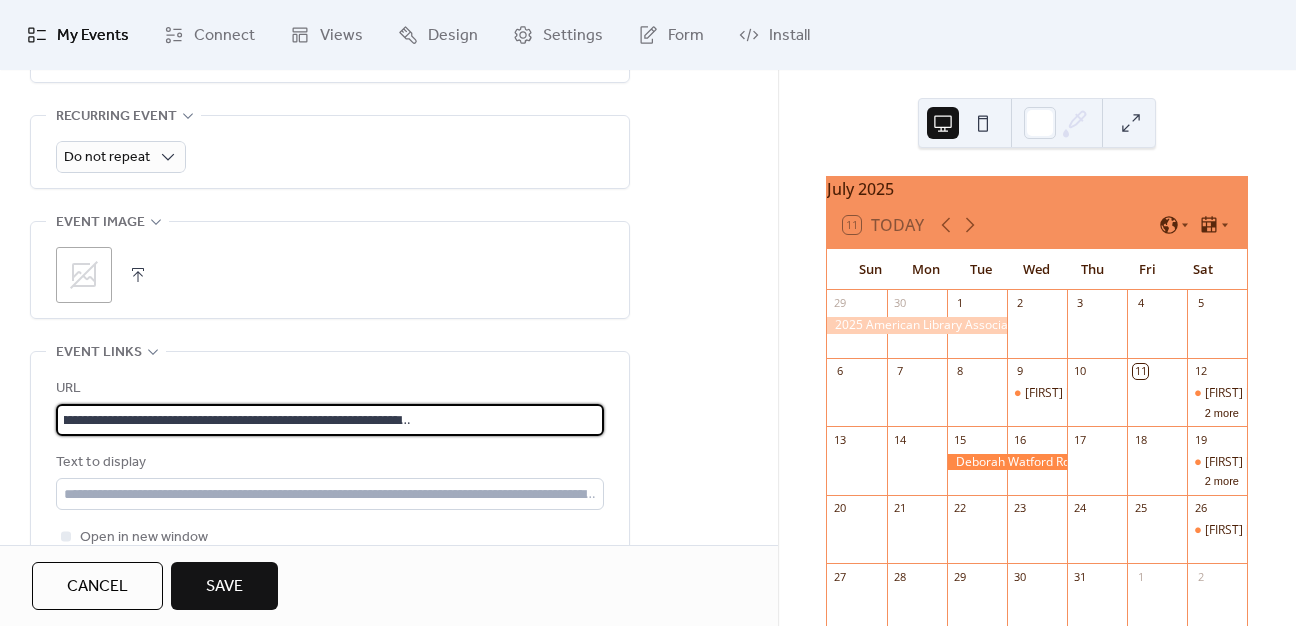 type on "**********" 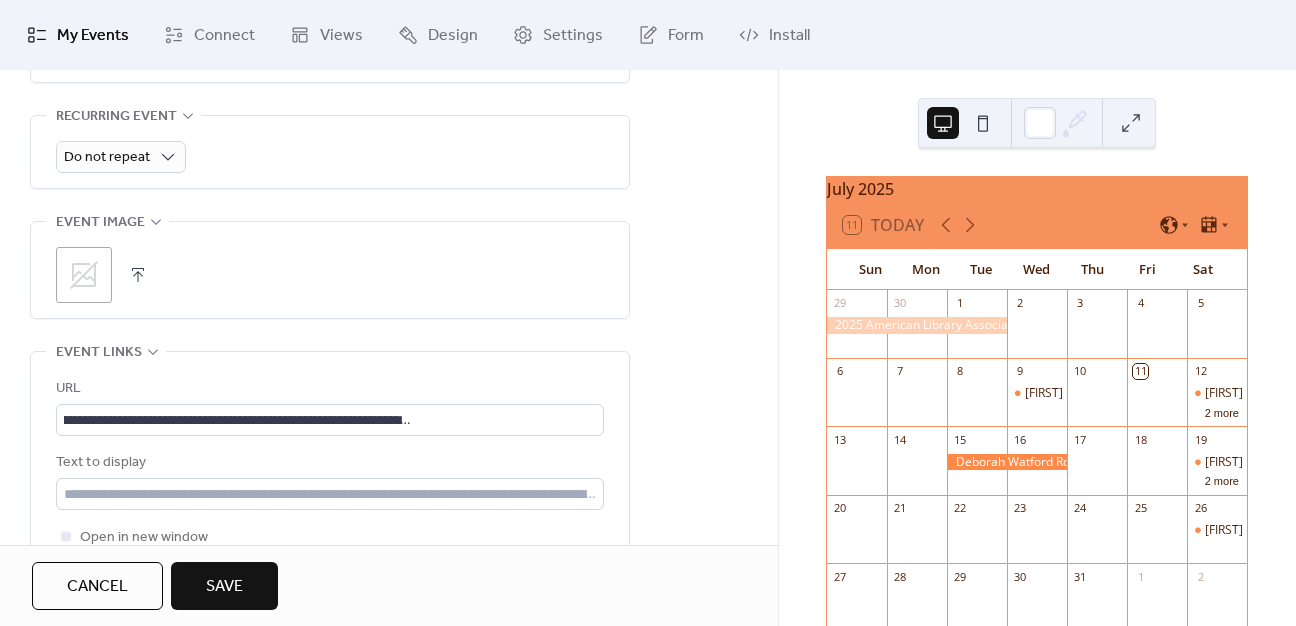 click on "**********" at bounding box center [330, -4] 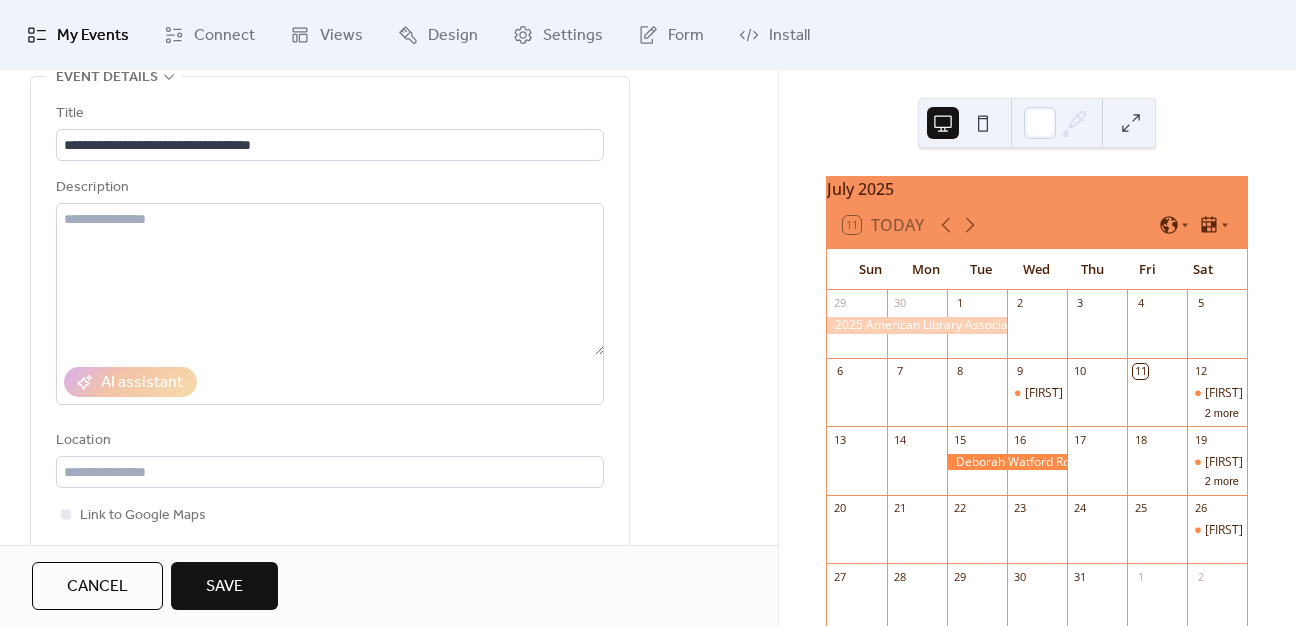 scroll, scrollTop: 100, scrollLeft: 0, axis: vertical 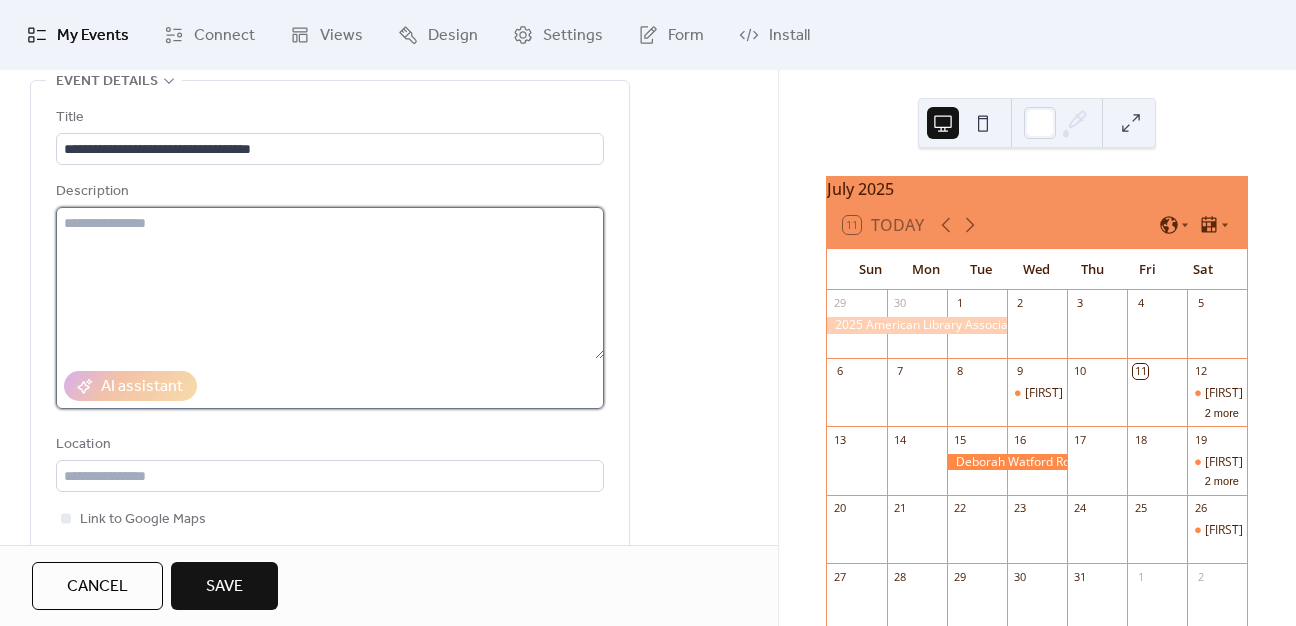 click at bounding box center [330, 283] 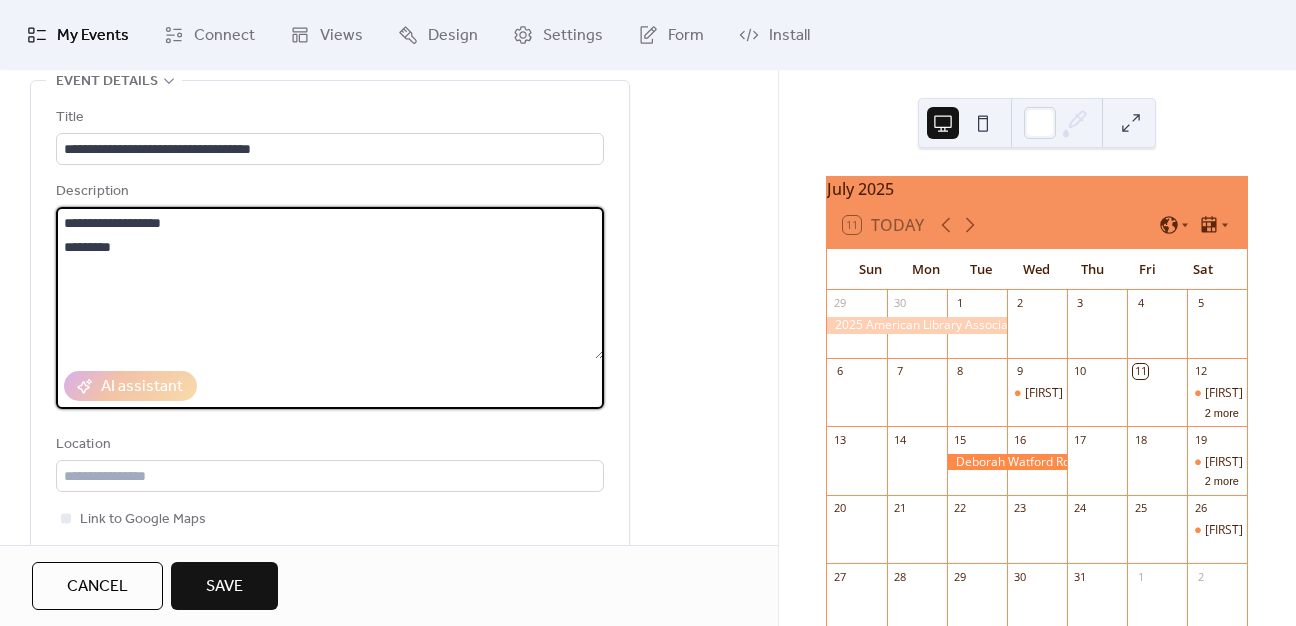 click on "**********" at bounding box center [330, 283] 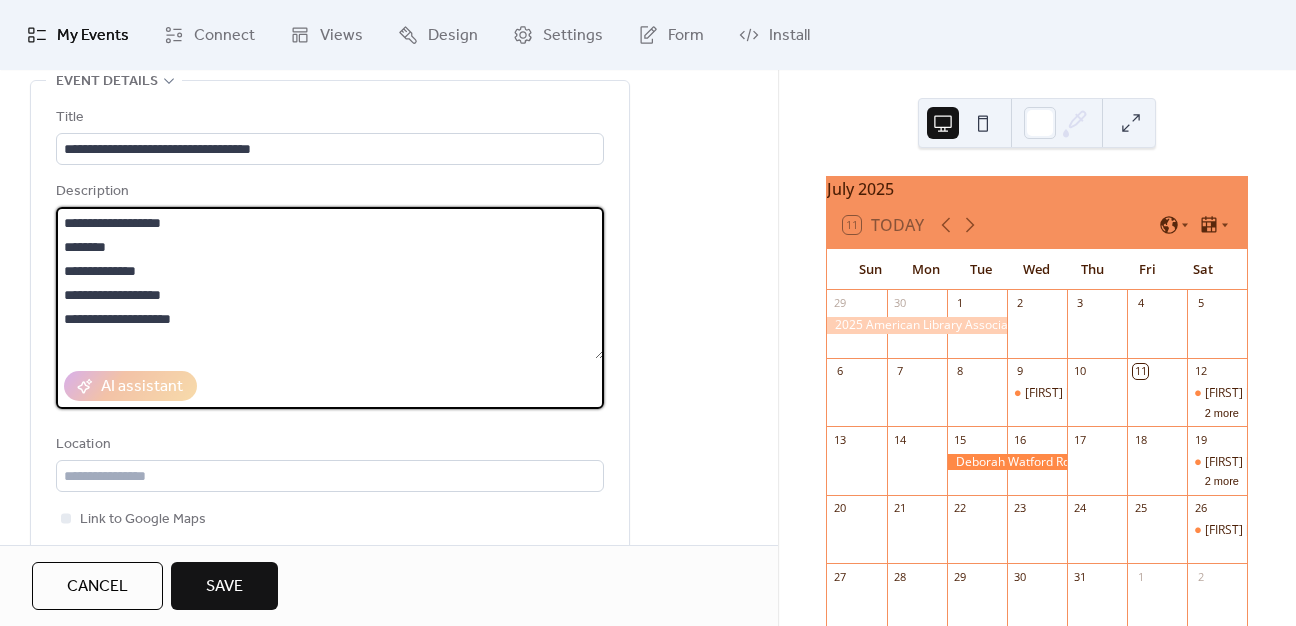 scroll, scrollTop: 0, scrollLeft: 0, axis: both 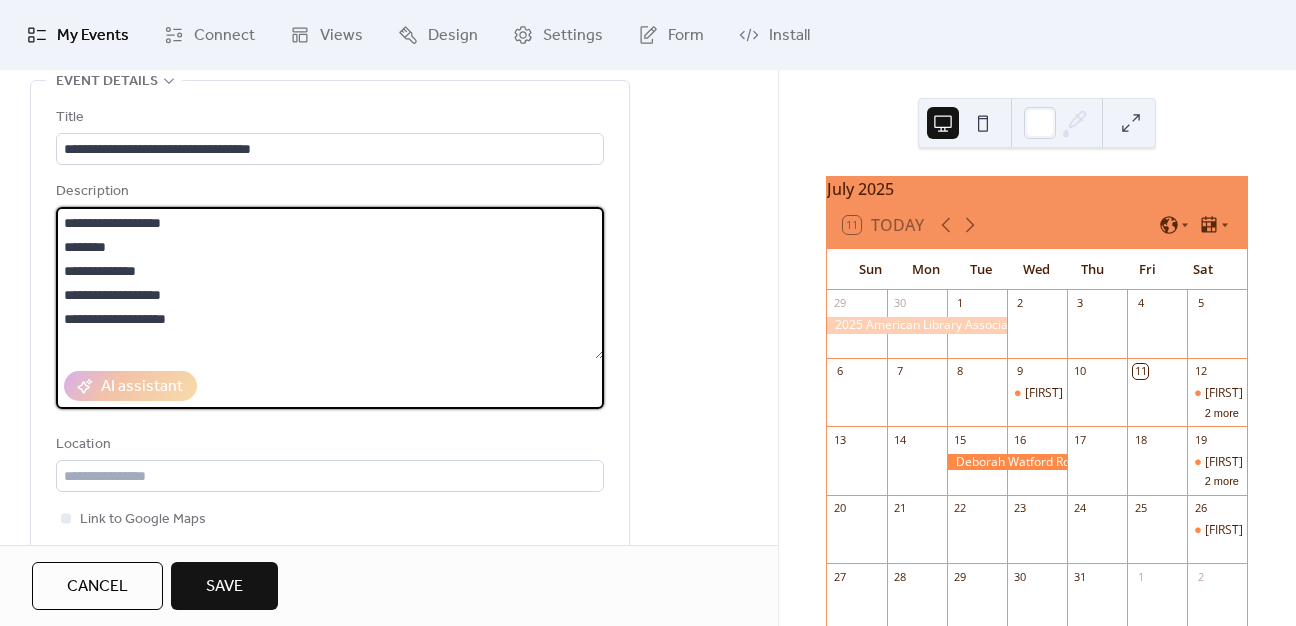 drag, startPoint x: 245, startPoint y: 324, endPoint x: -6, endPoint y: 195, distance: 282.20914 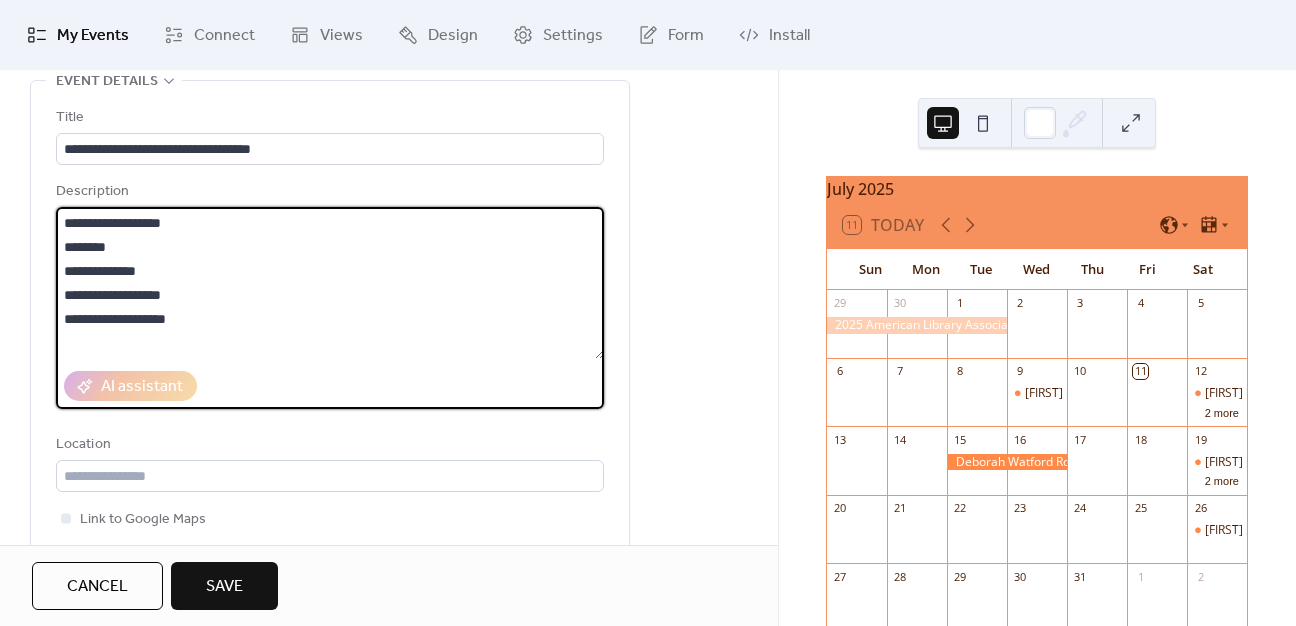 click on "**********" at bounding box center (330, 283) 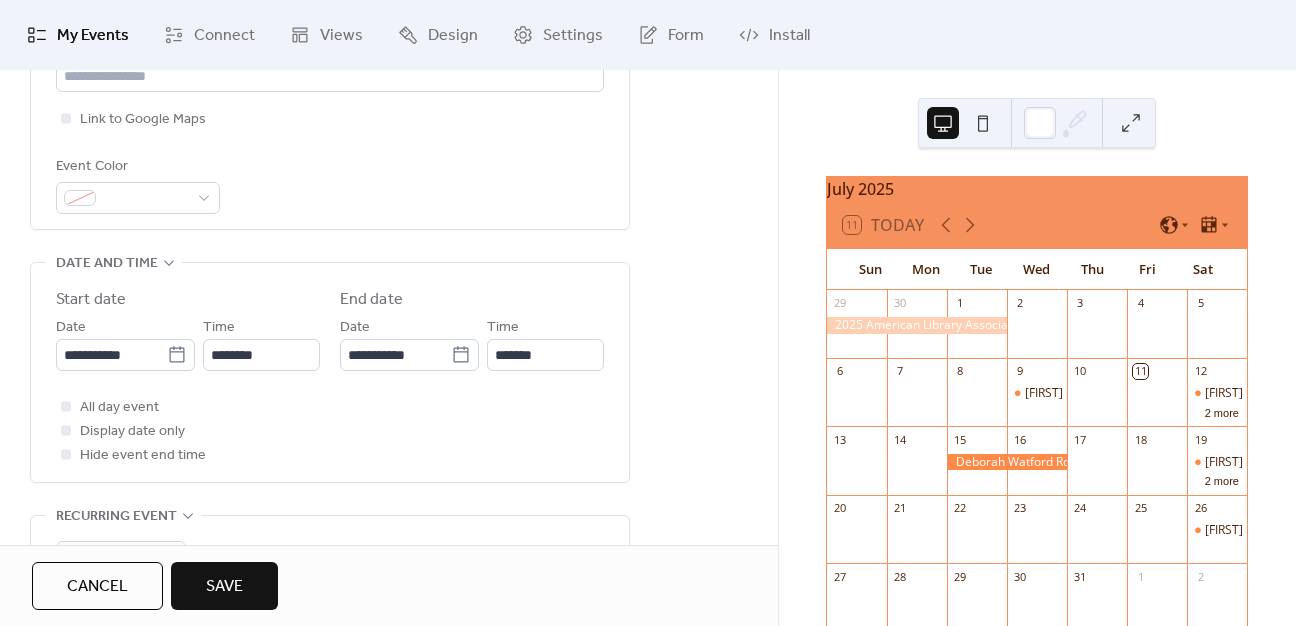 scroll, scrollTop: 700, scrollLeft: 0, axis: vertical 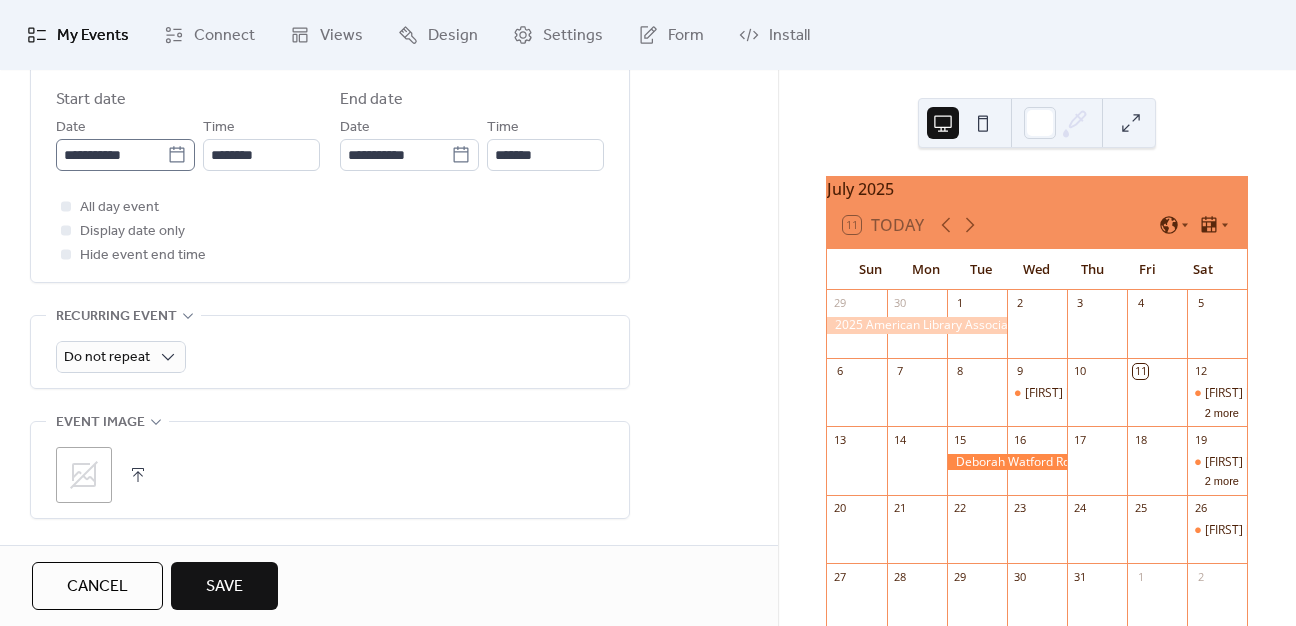 click 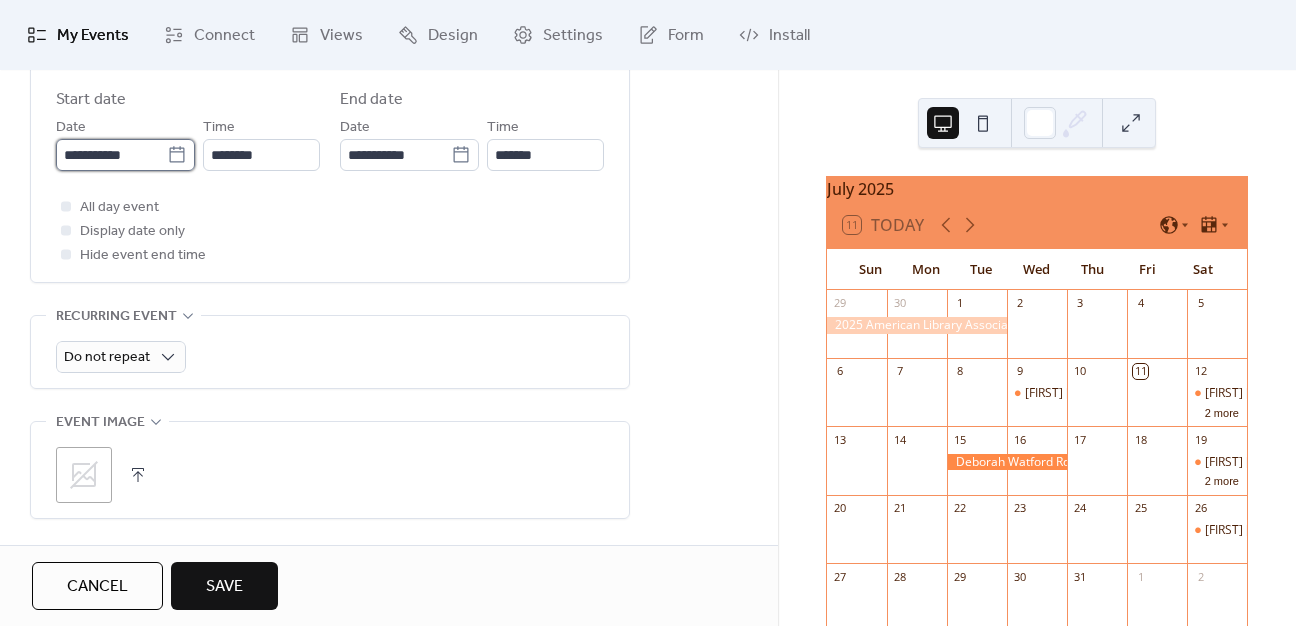click on "**********" at bounding box center (111, 155) 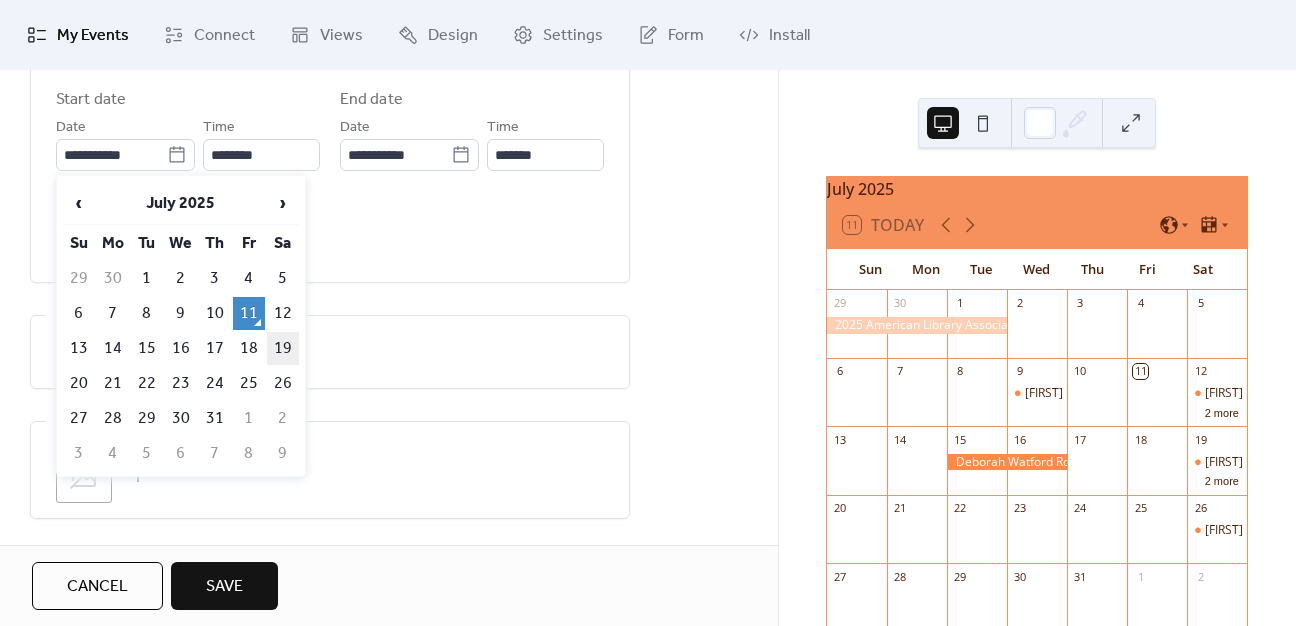 click on "19" at bounding box center [283, 348] 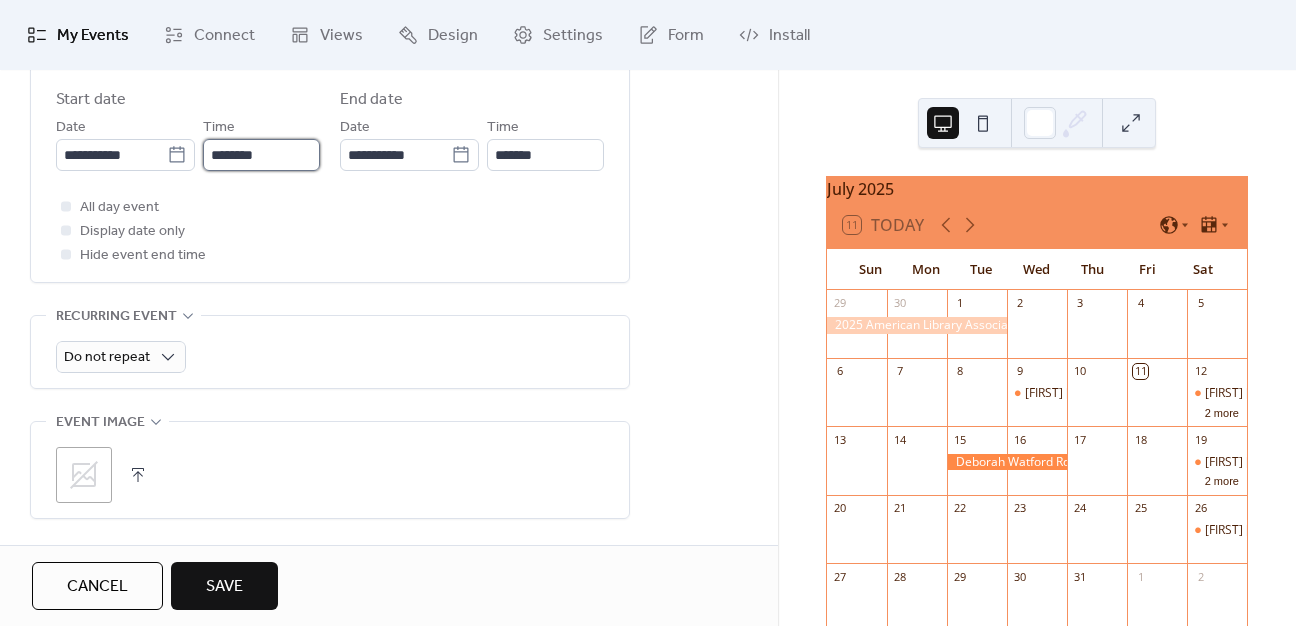 click on "********" at bounding box center [261, 155] 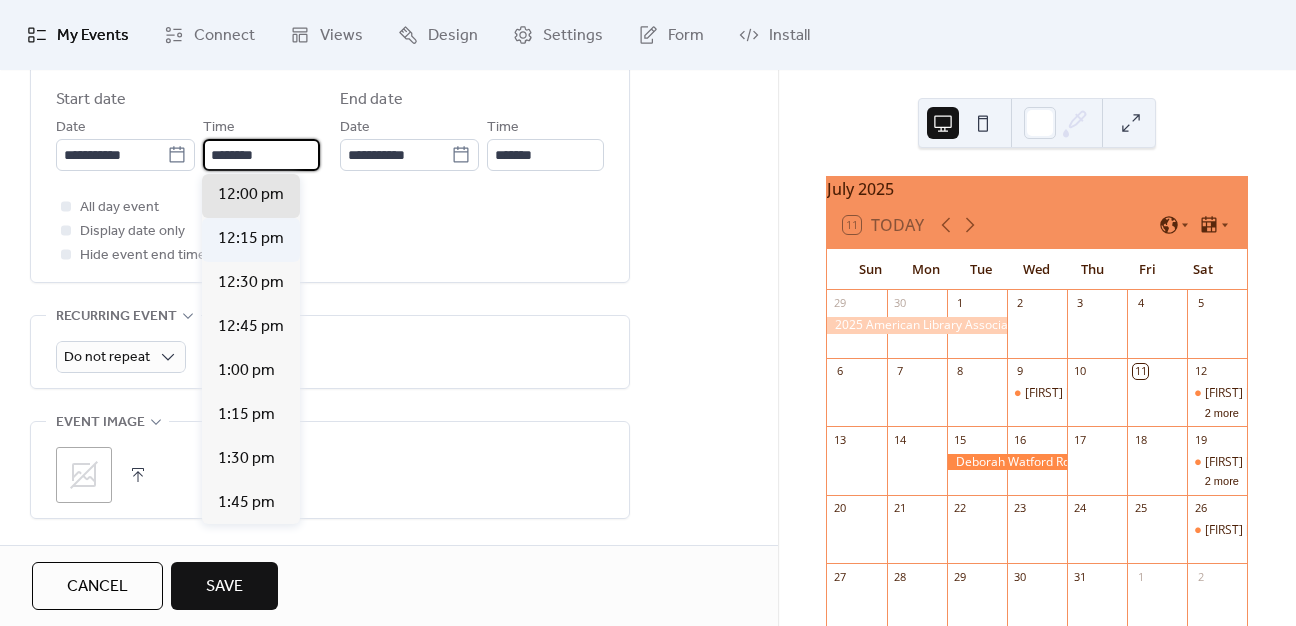 scroll, scrollTop: 1712, scrollLeft: 0, axis: vertical 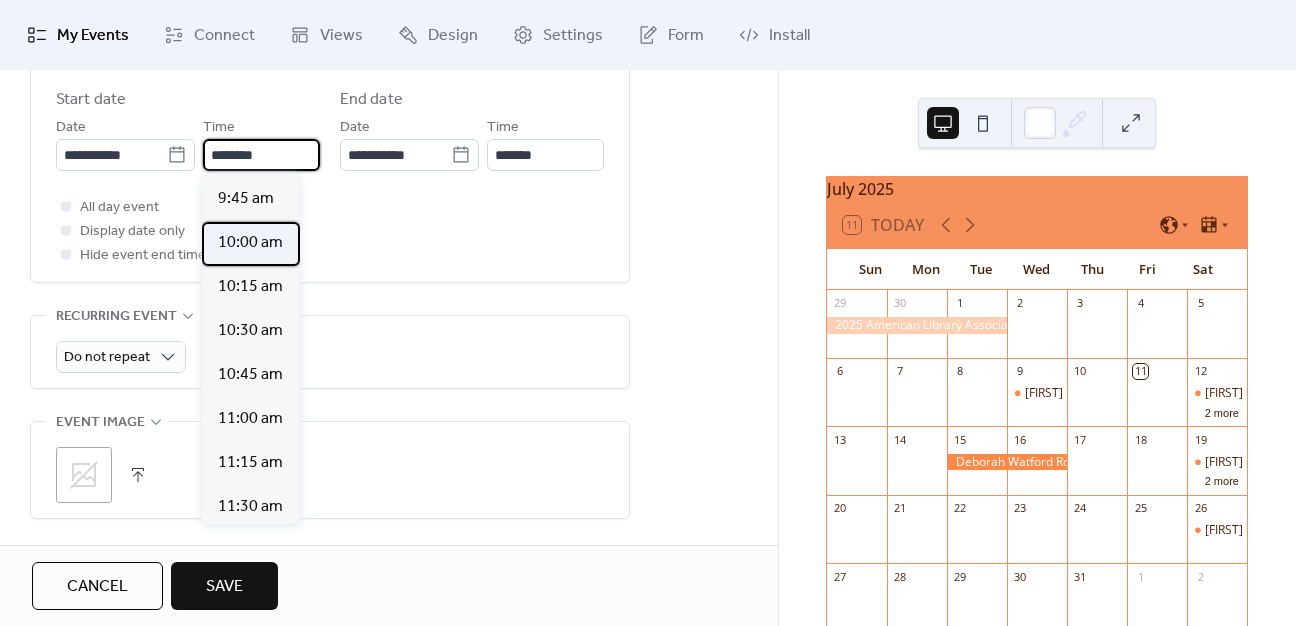 click on "10:00 am" at bounding box center (250, 243) 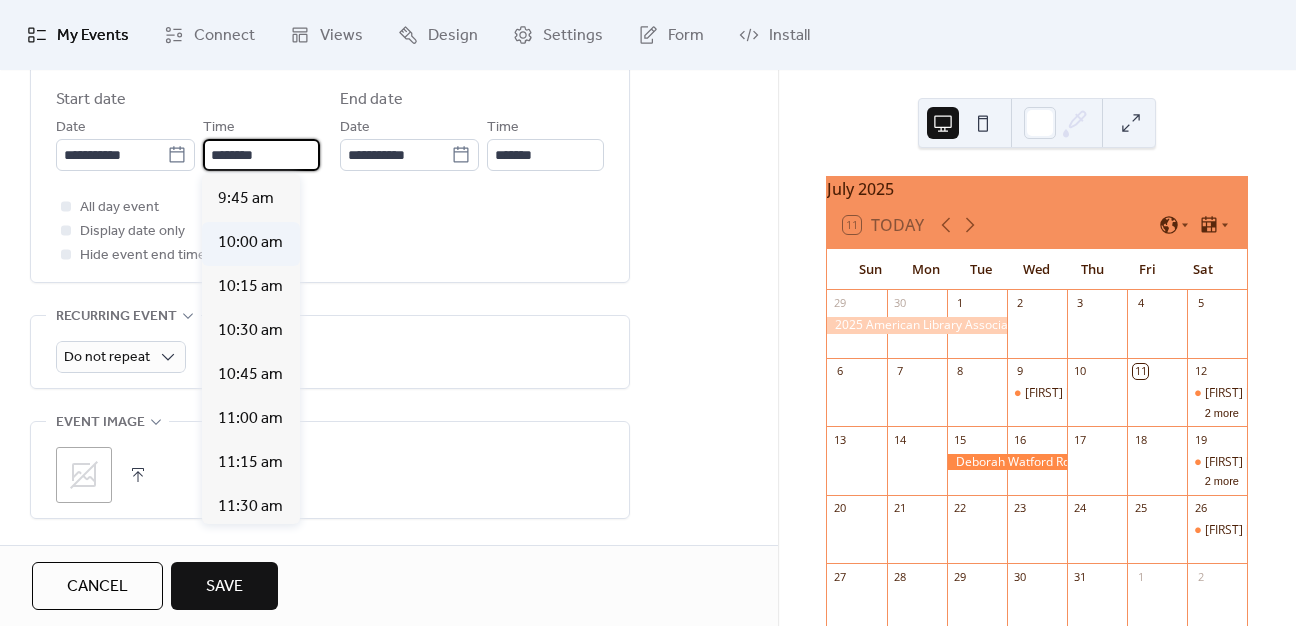 type on "********" 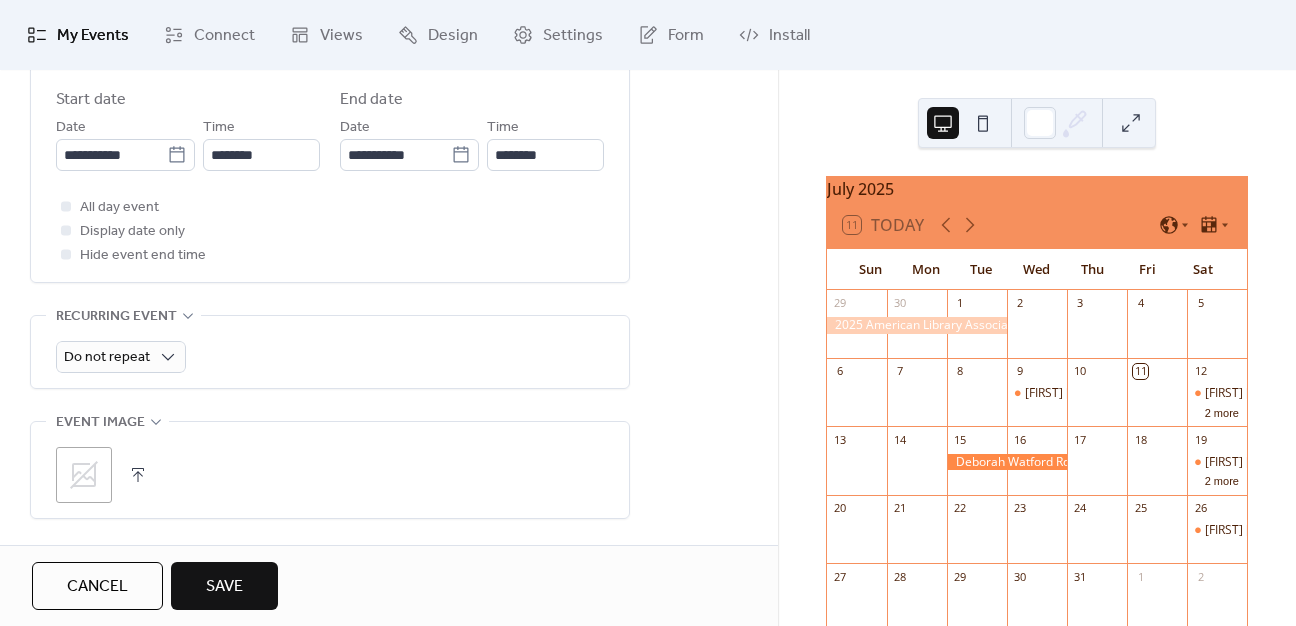 click on "All day event Display date only Hide event end time" at bounding box center (330, 231) 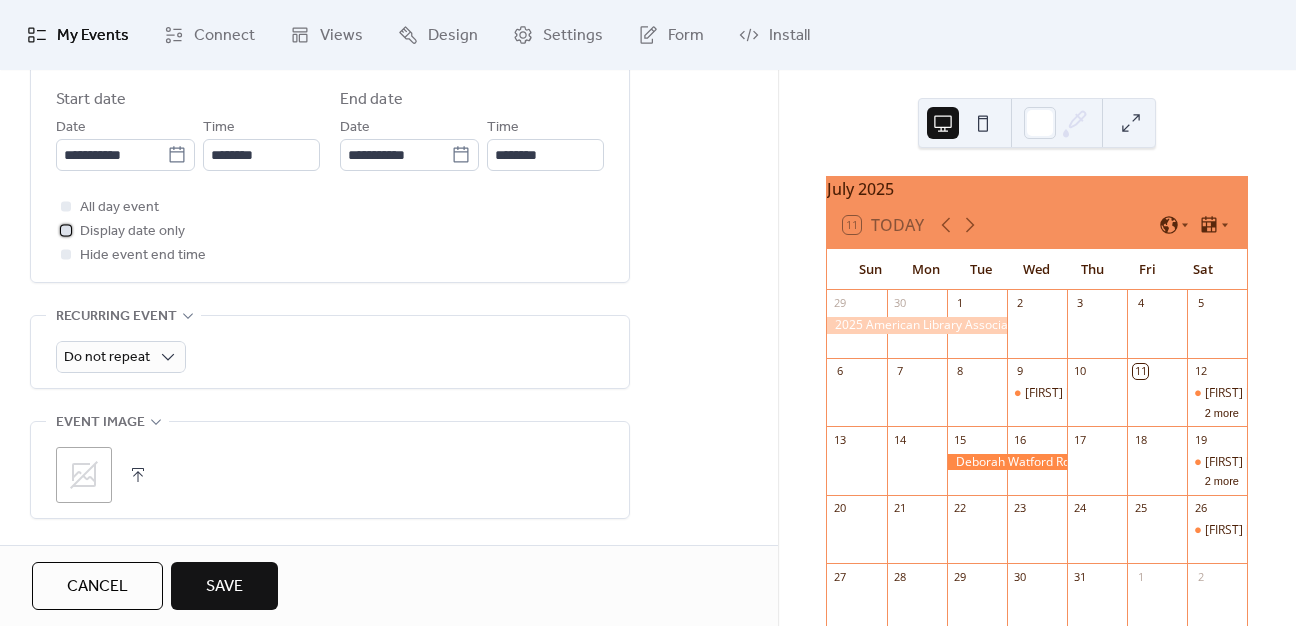 click at bounding box center (66, 230) 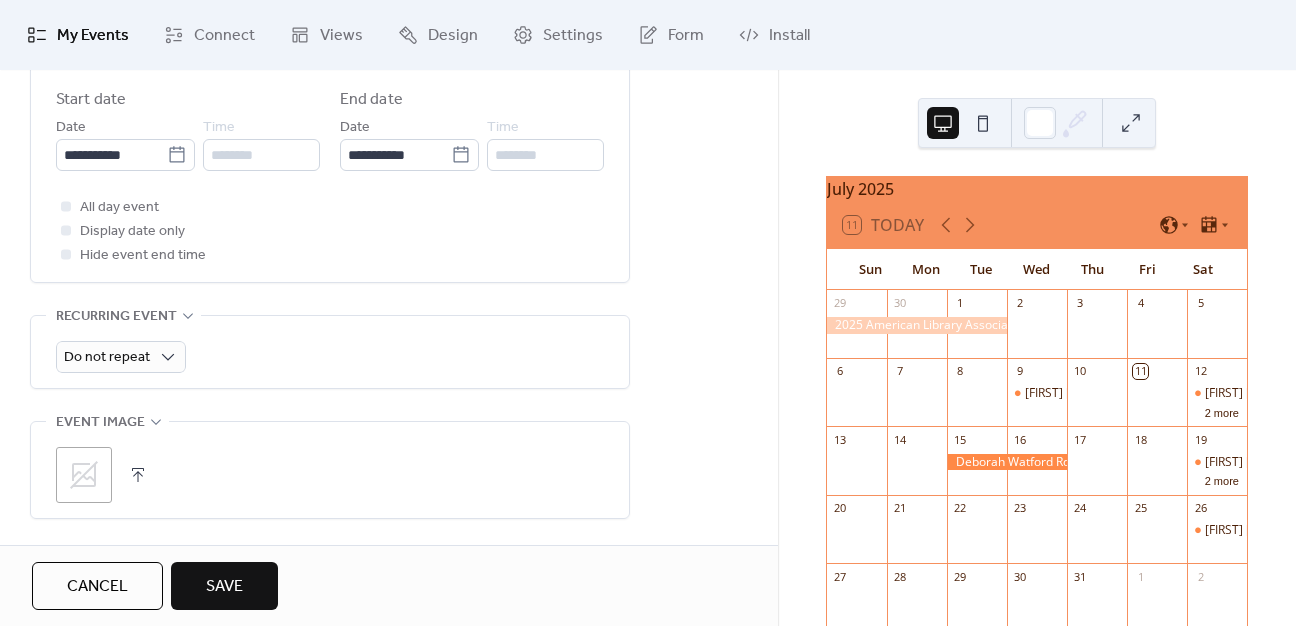 click on "All day event Display date only Hide event end time" at bounding box center [330, 231] 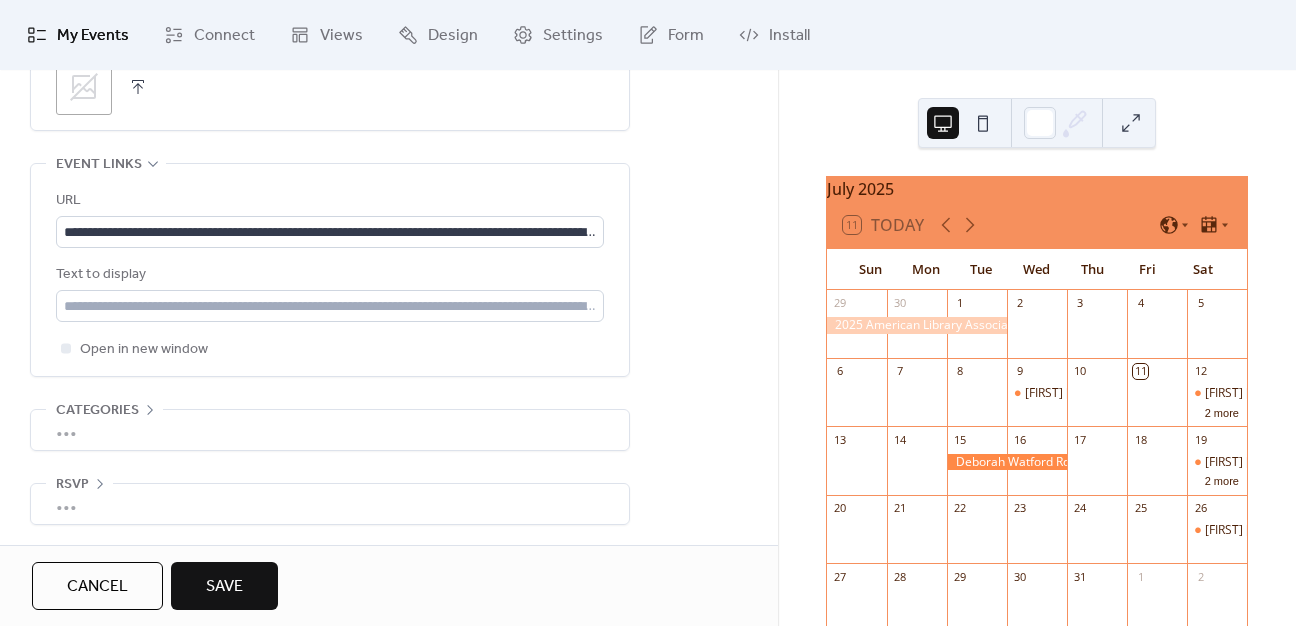 click on "Save" at bounding box center (224, 586) 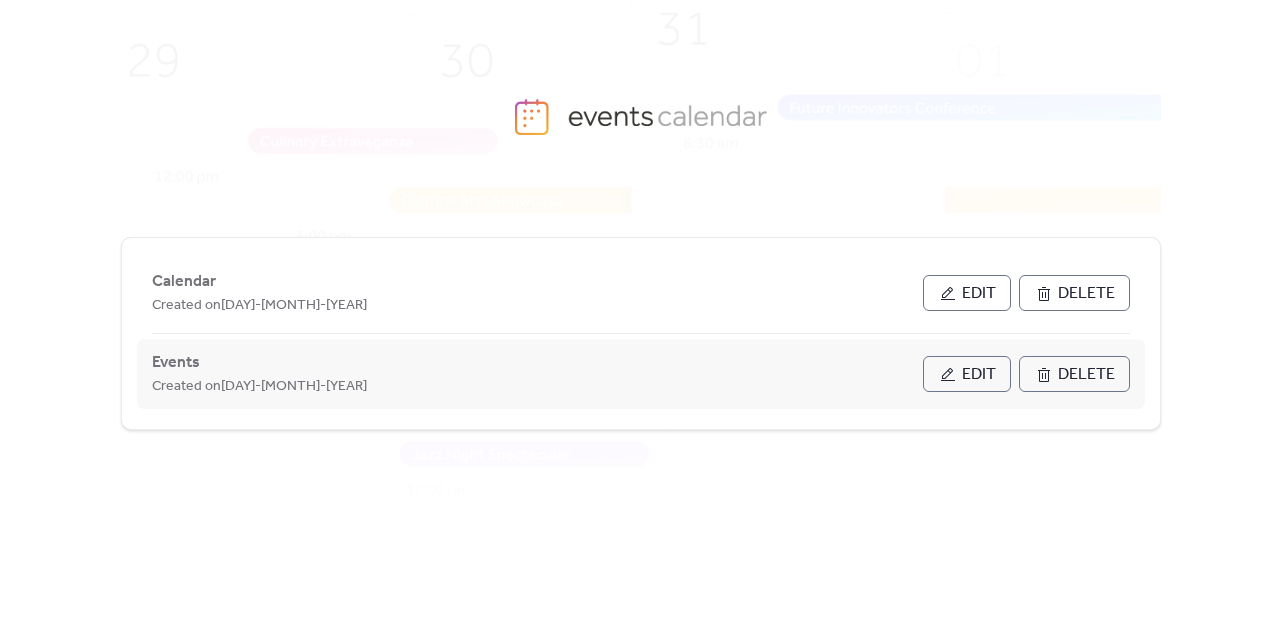 click on "Edit" at bounding box center (979, 375) 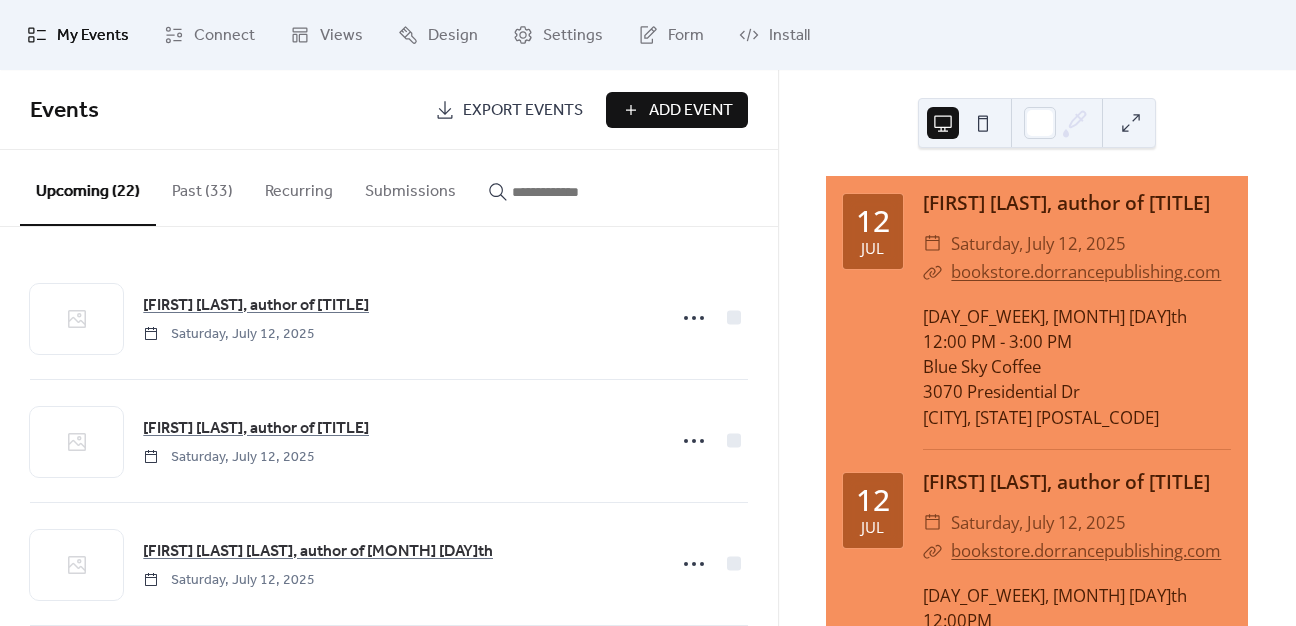 click on "Add Event" at bounding box center (691, 111) 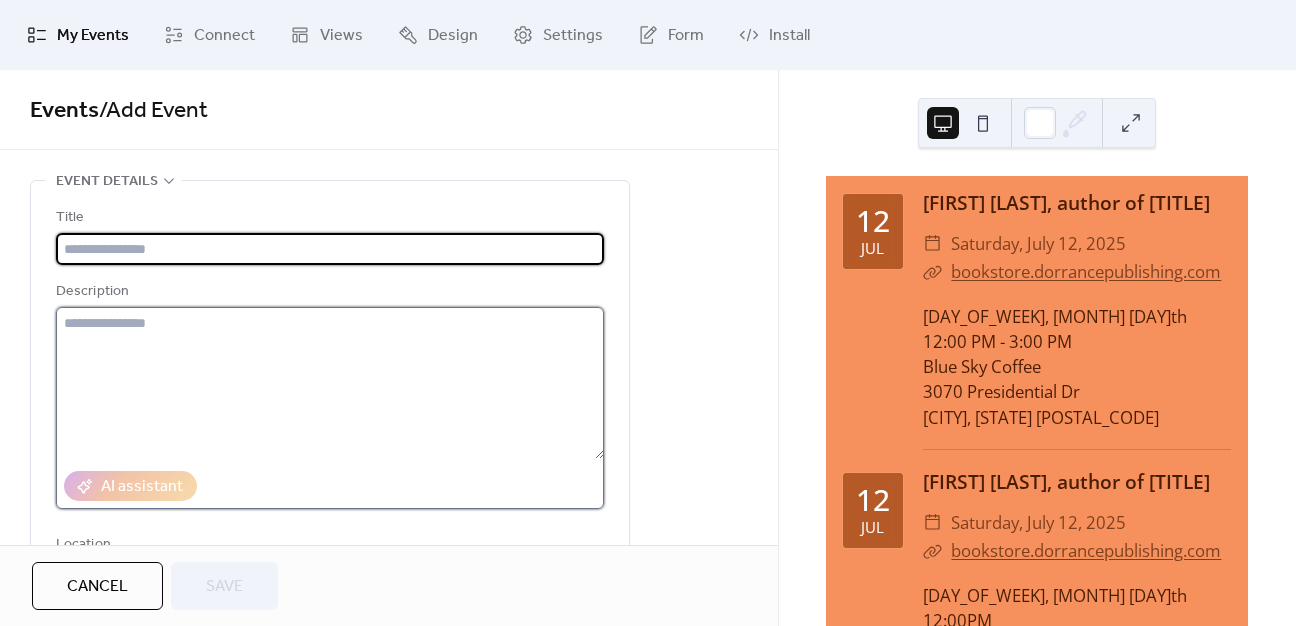 click at bounding box center (330, 383) 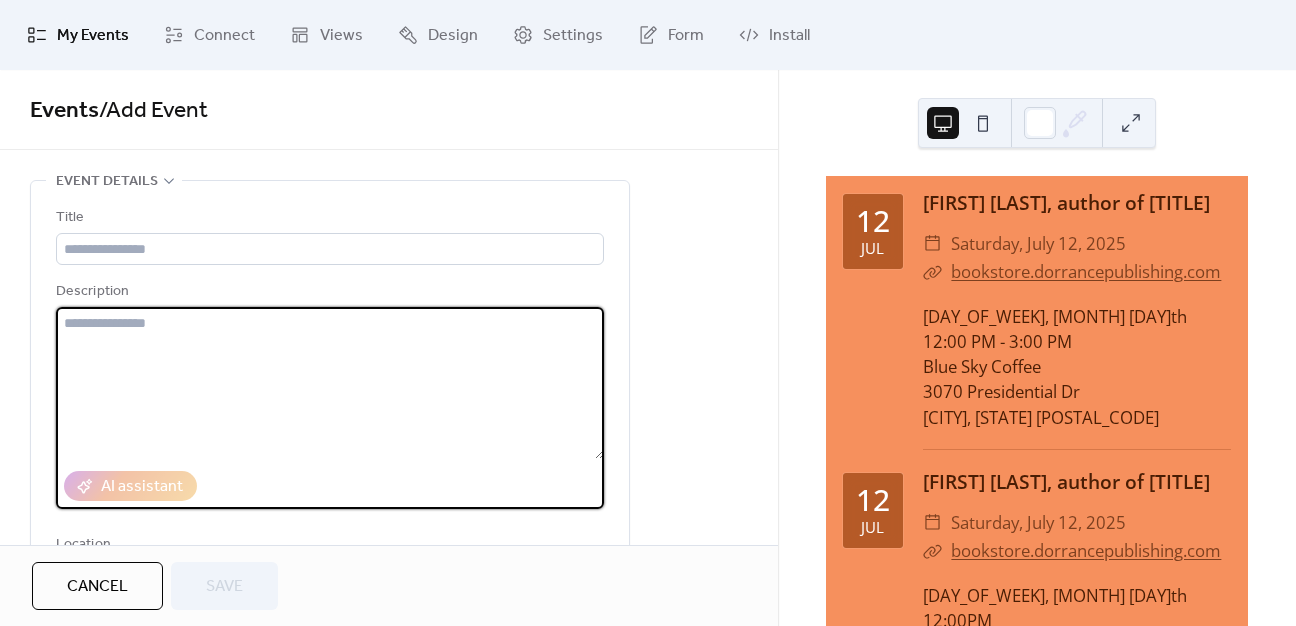 paste on "**********" 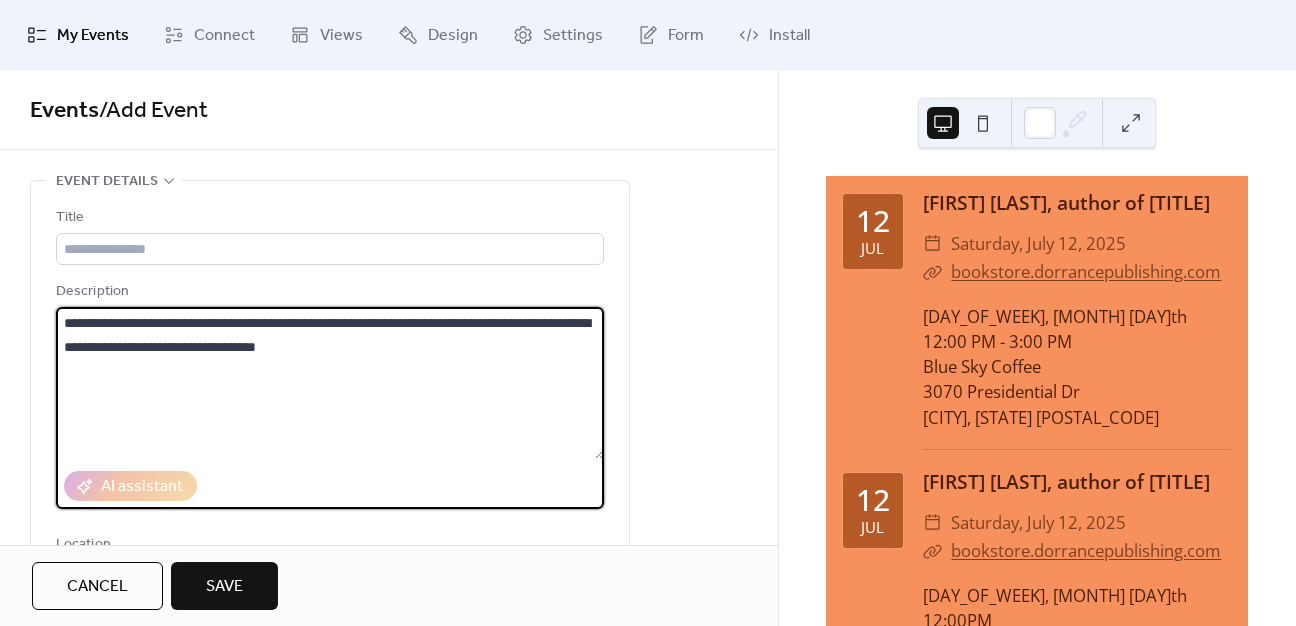 type 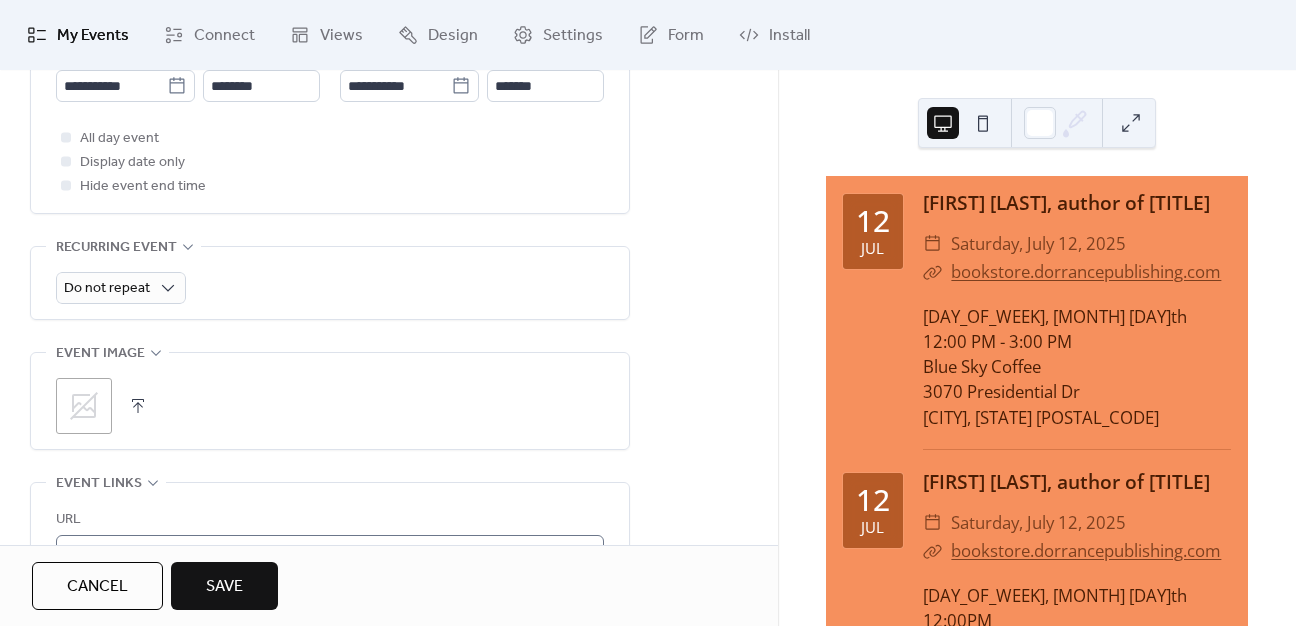 scroll, scrollTop: 1000, scrollLeft: 0, axis: vertical 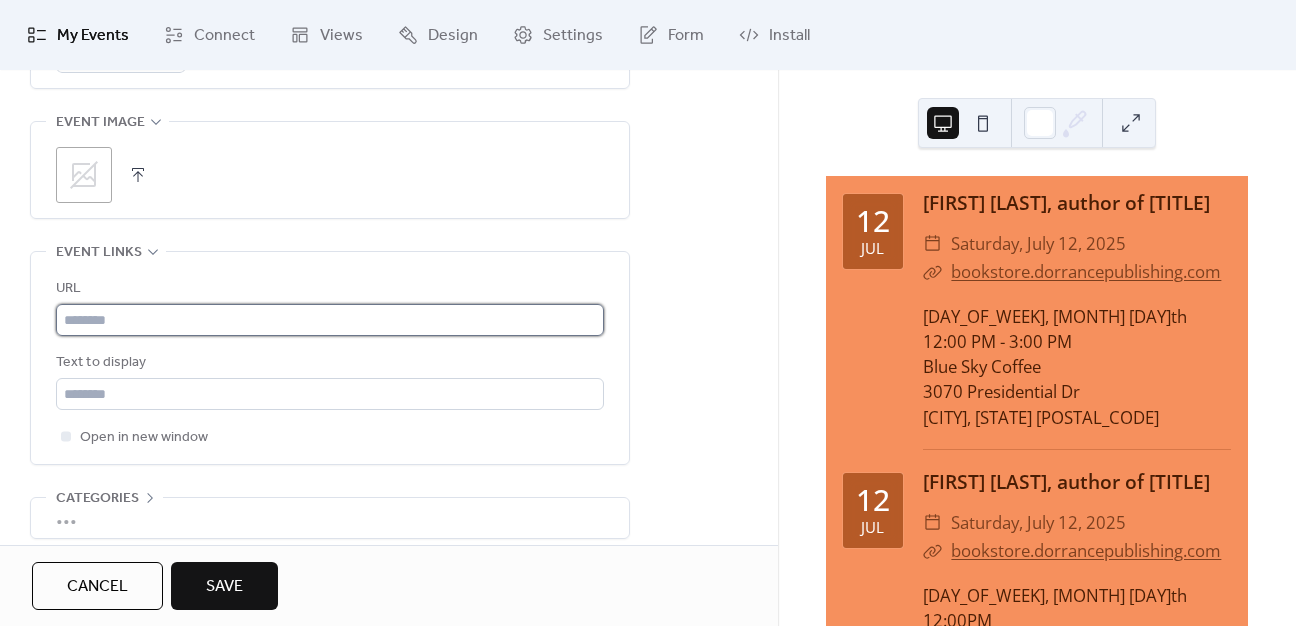 click at bounding box center (330, 320) 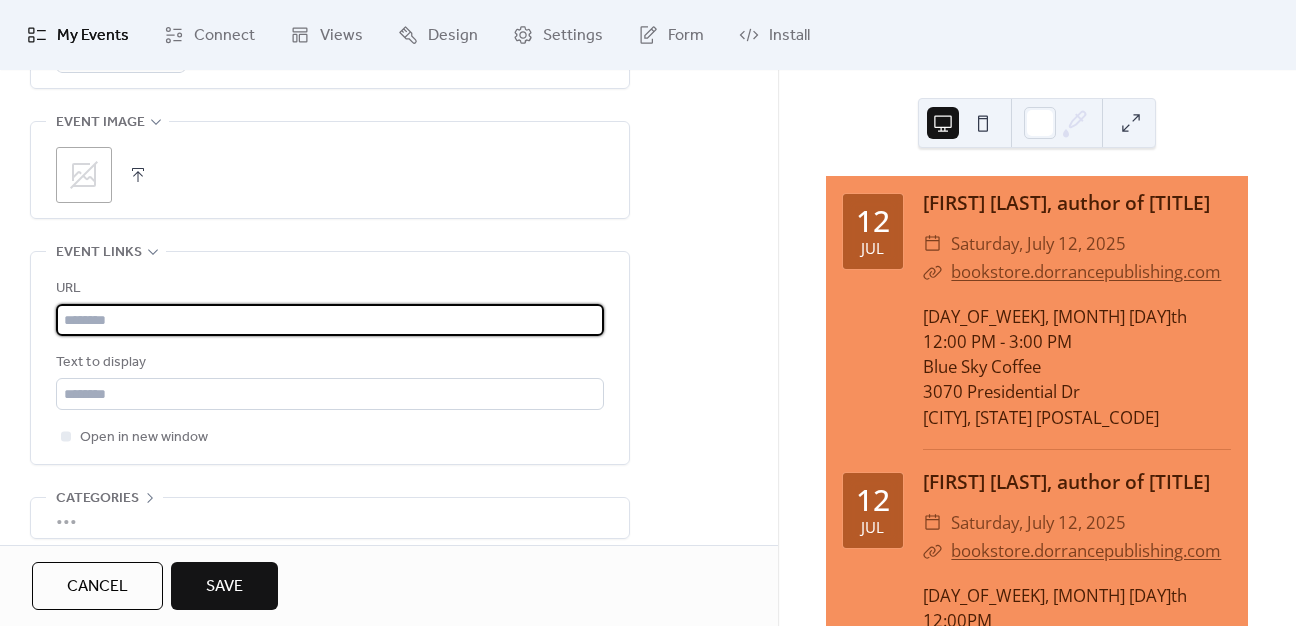 paste on "**********" 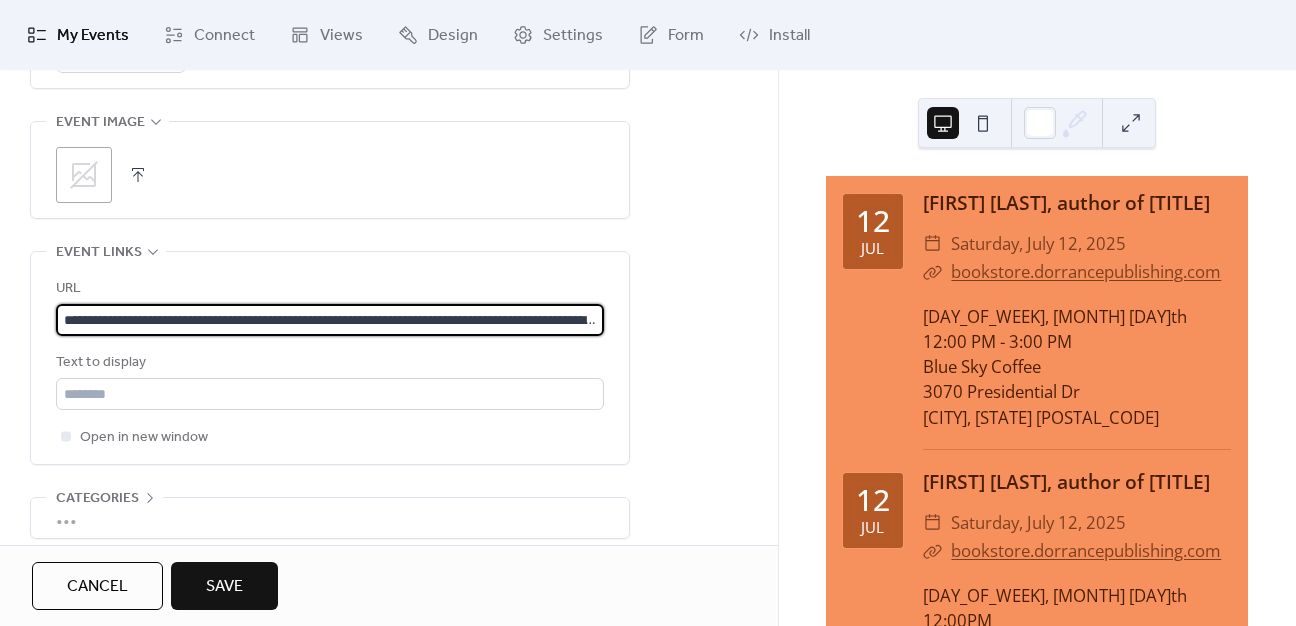 scroll, scrollTop: 0, scrollLeft: 404, axis: horizontal 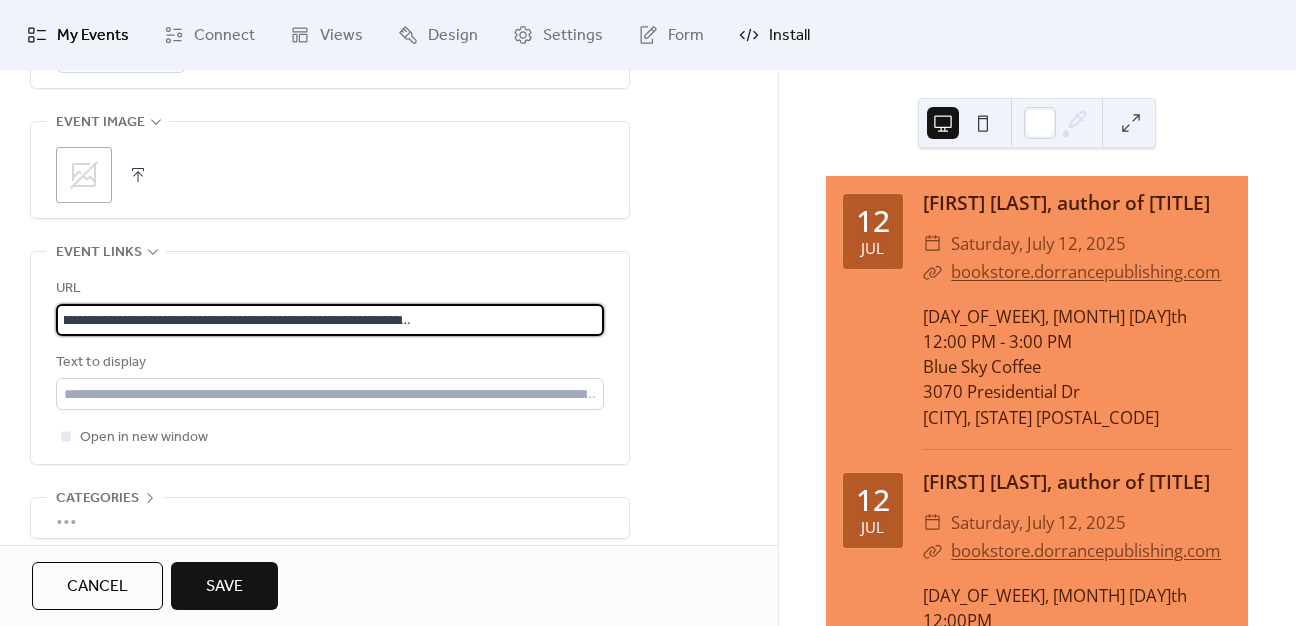 type on "**********" 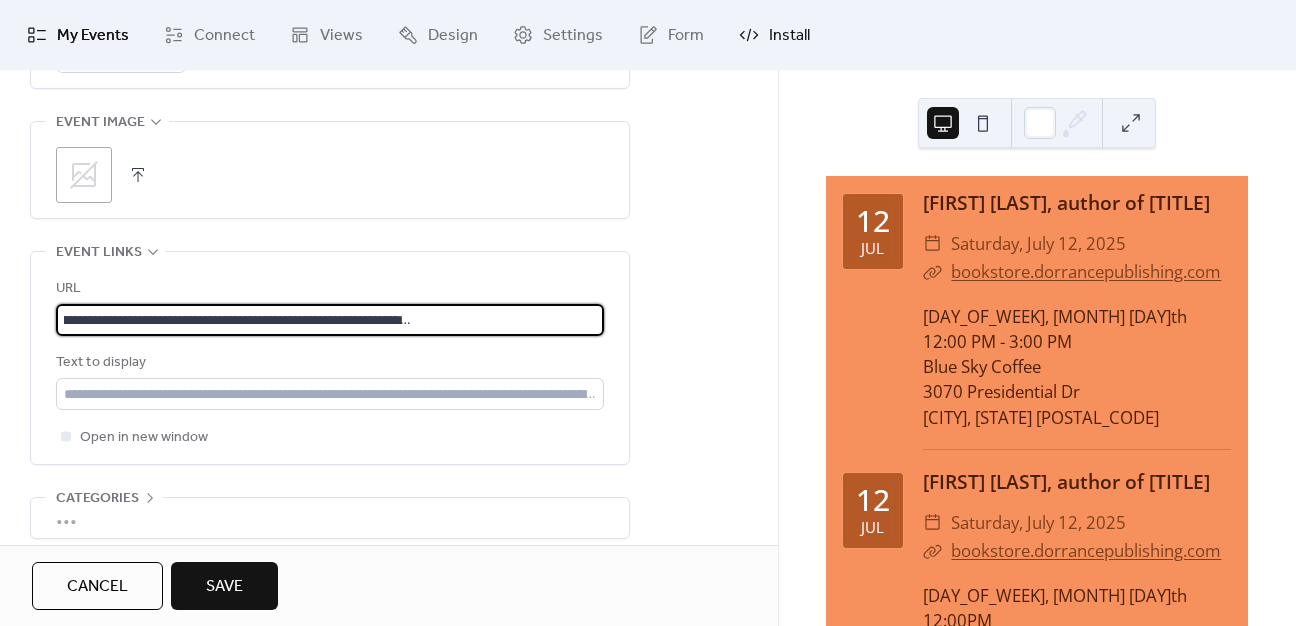 scroll, scrollTop: 0, scrollLeft: 0, axis: both 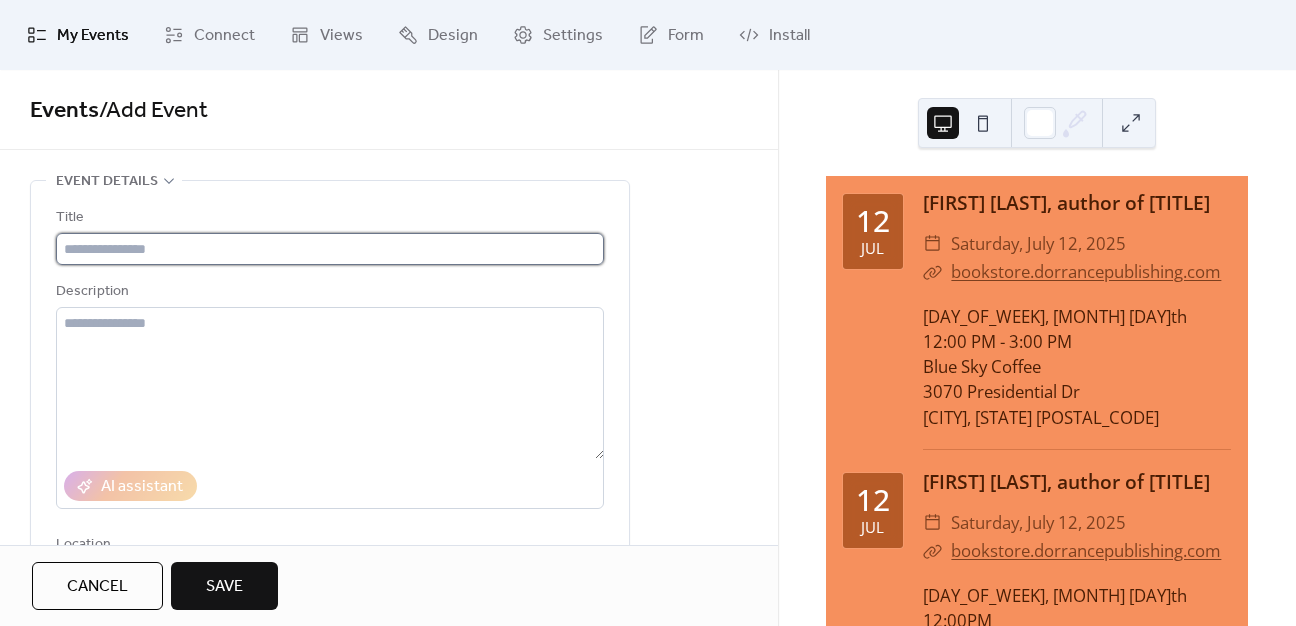 click at bounding box center [330, 249] 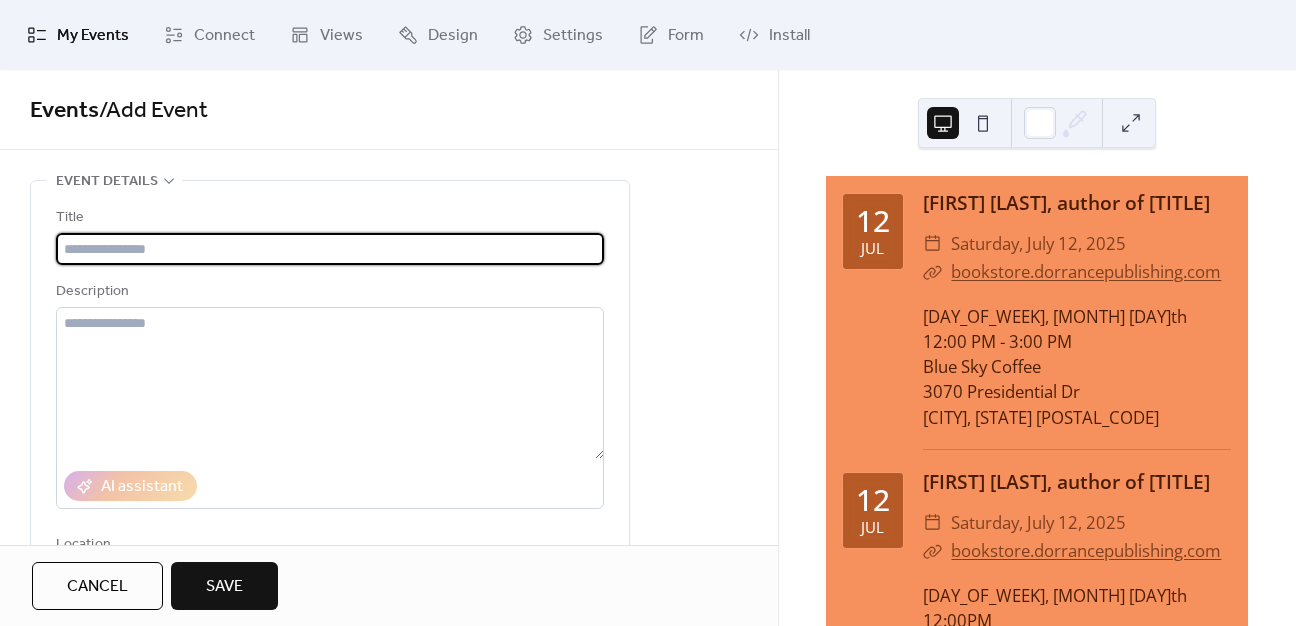 paste on "**********" 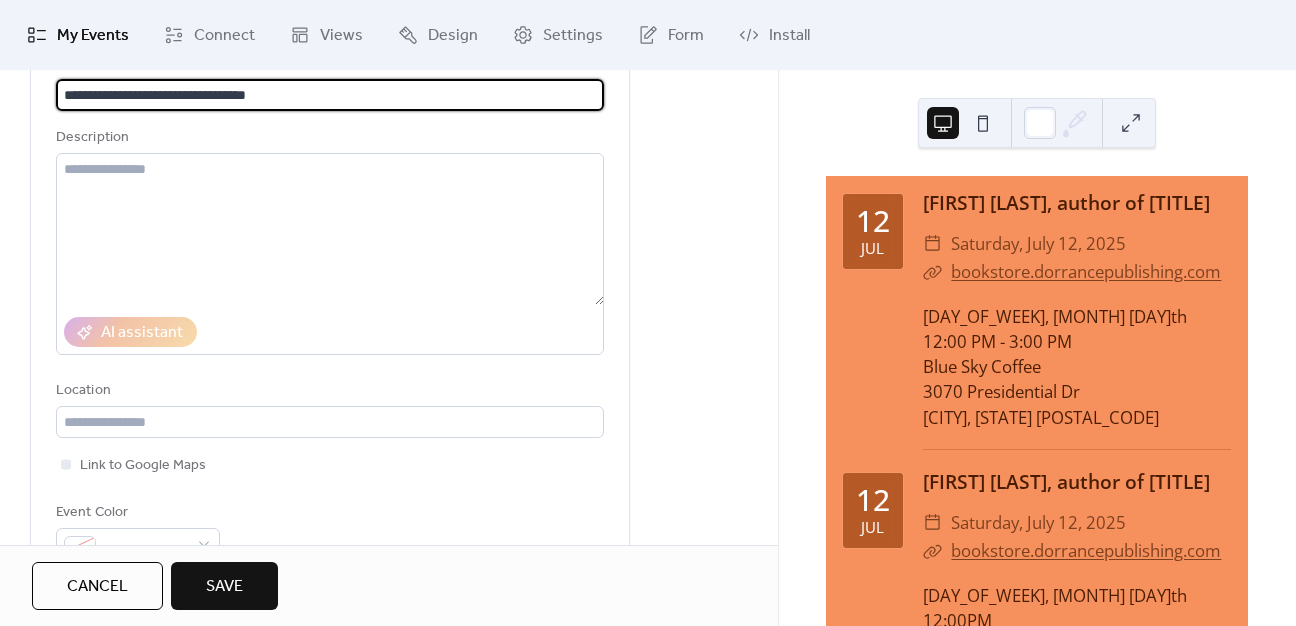 scroll, scrollTop: 500, scrollLeft: 0, axis: vertical 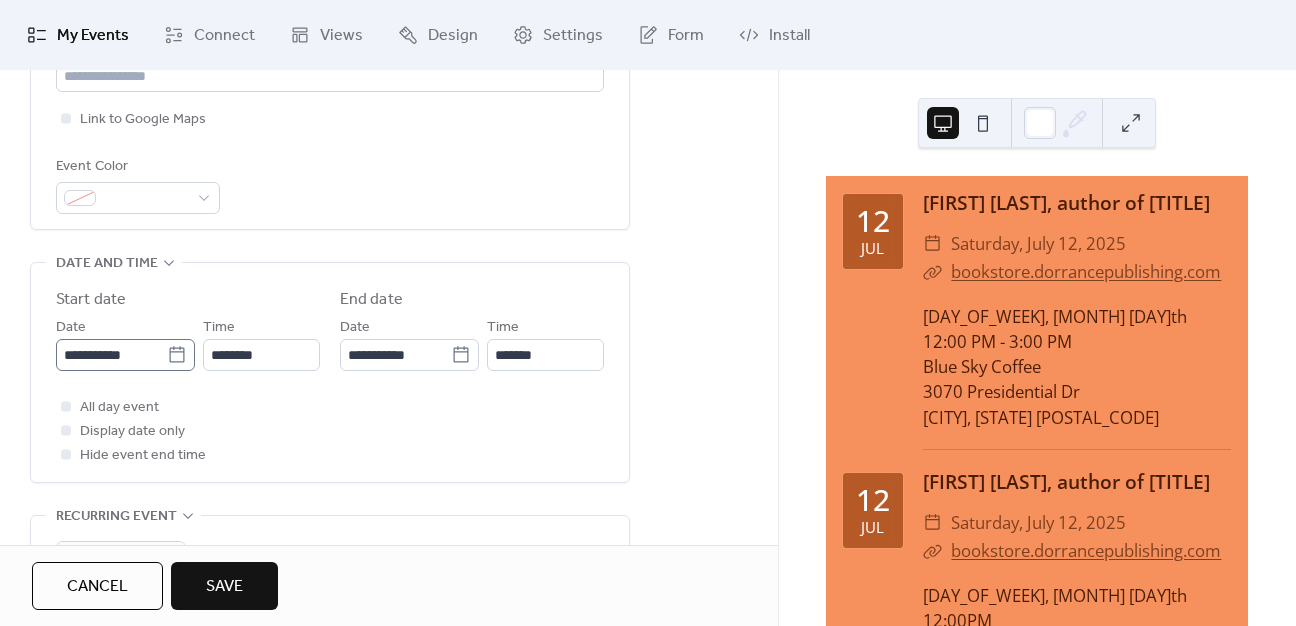 type on "**********" 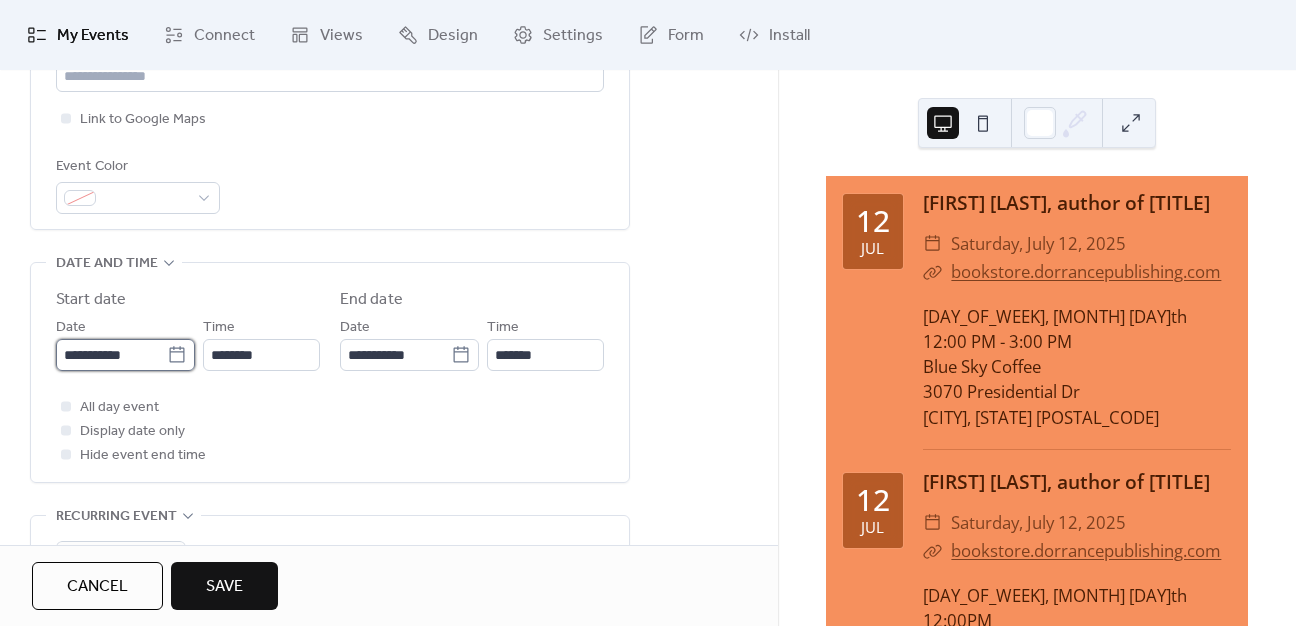 click on "**********" at bounding box center (111, 355) 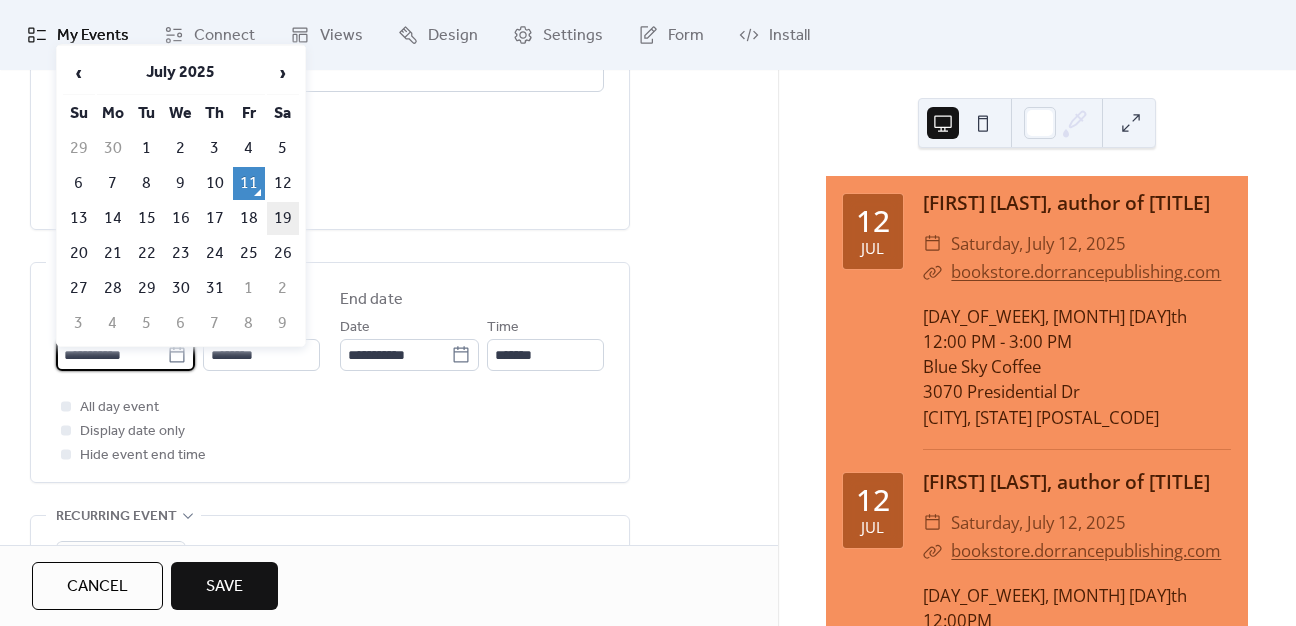 click on "19" at bounding box center [283, 218] 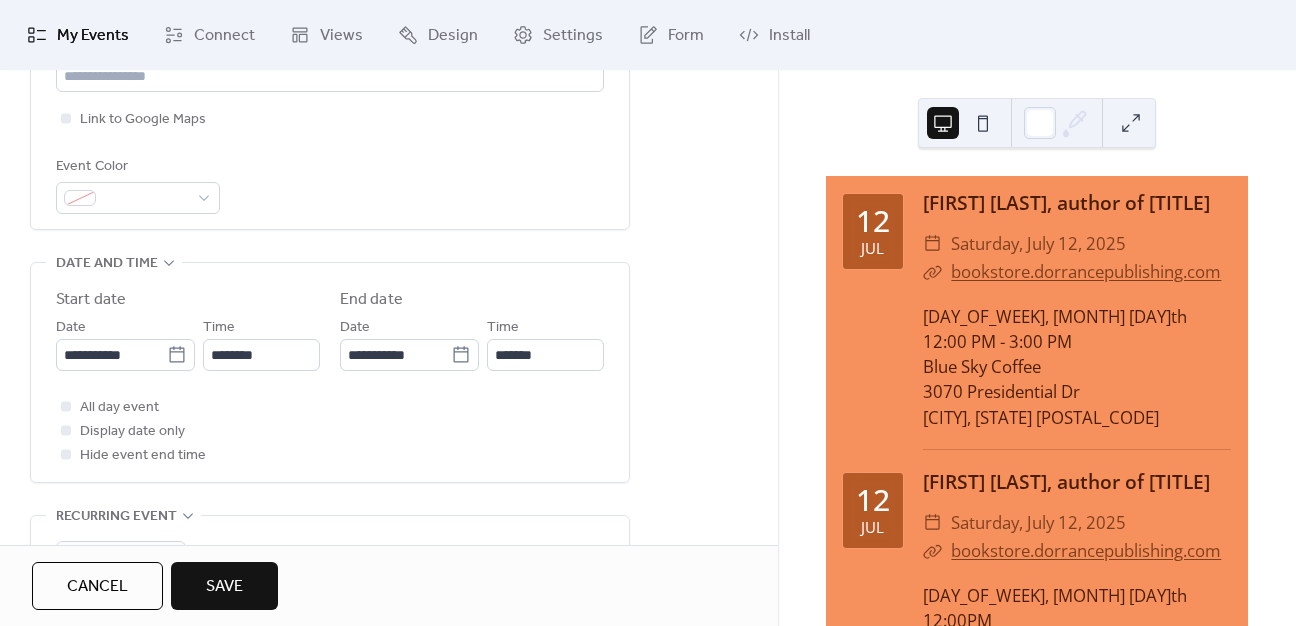 click on "Time ********" at bounding box center (261, 343) 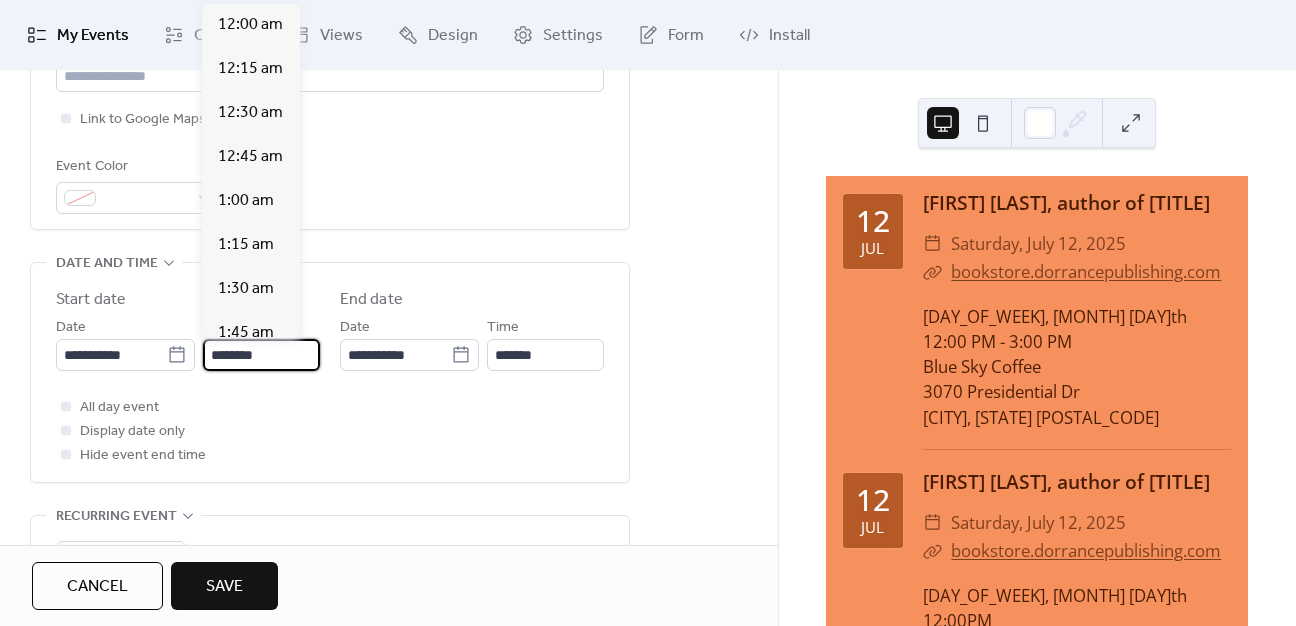 click on "********" at bounding box center [261, 355] 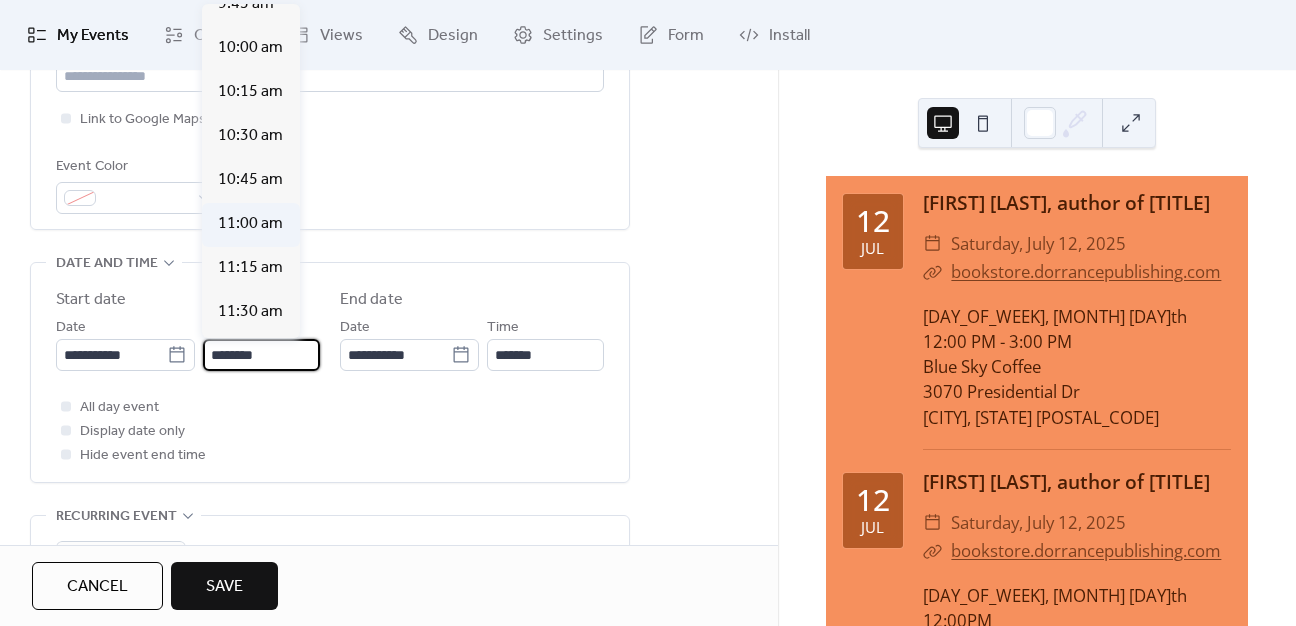 scroll, scrollTop: 1612, scrollLeft: 0, axis: vertical 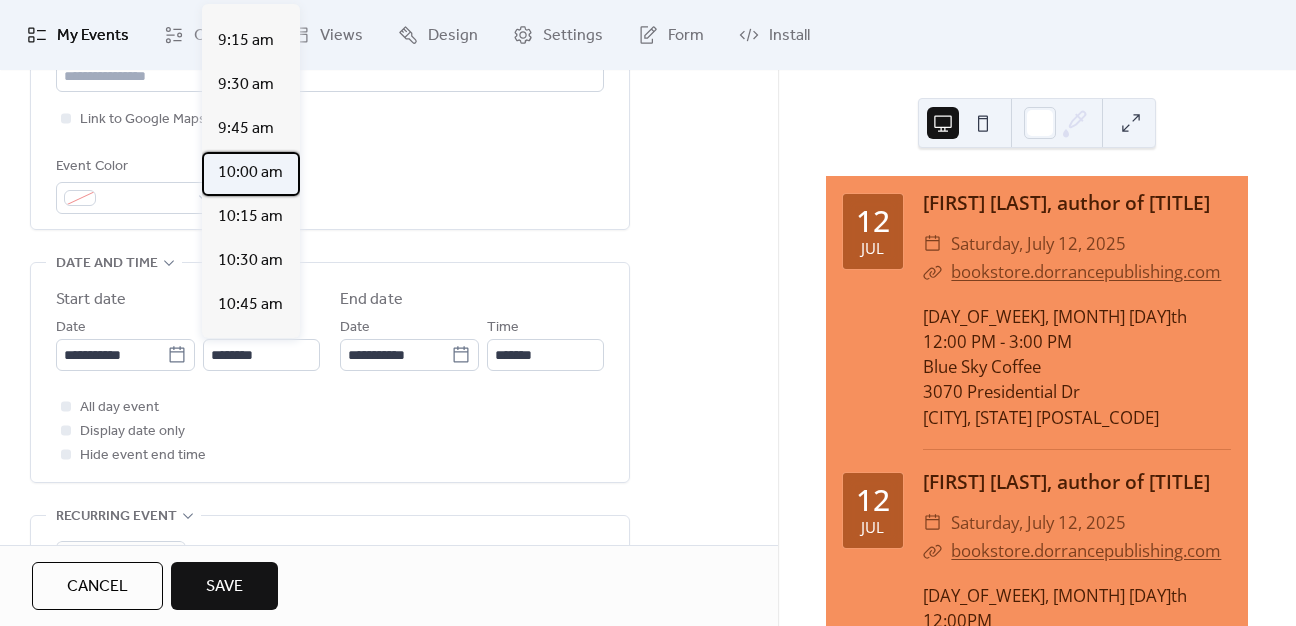 click on "10:00 am" at bounding box center [250, 173] 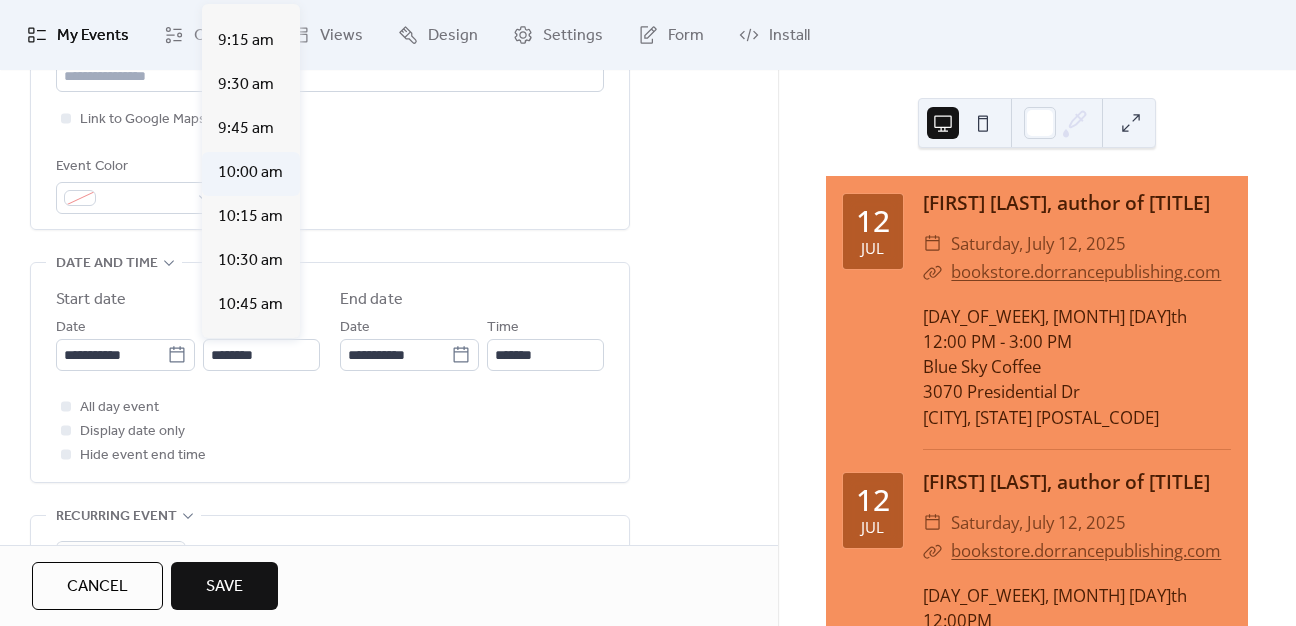 type on "********" 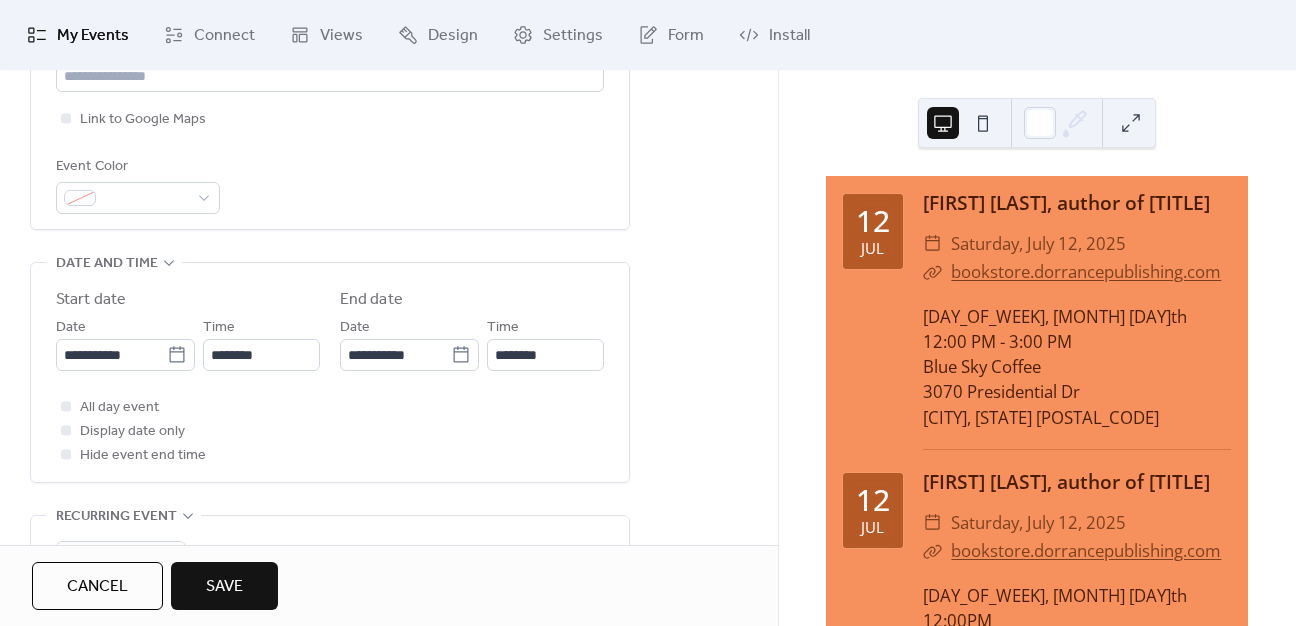 click on "All day event Display date only Hide event end time" at bounding box center [330, 431] 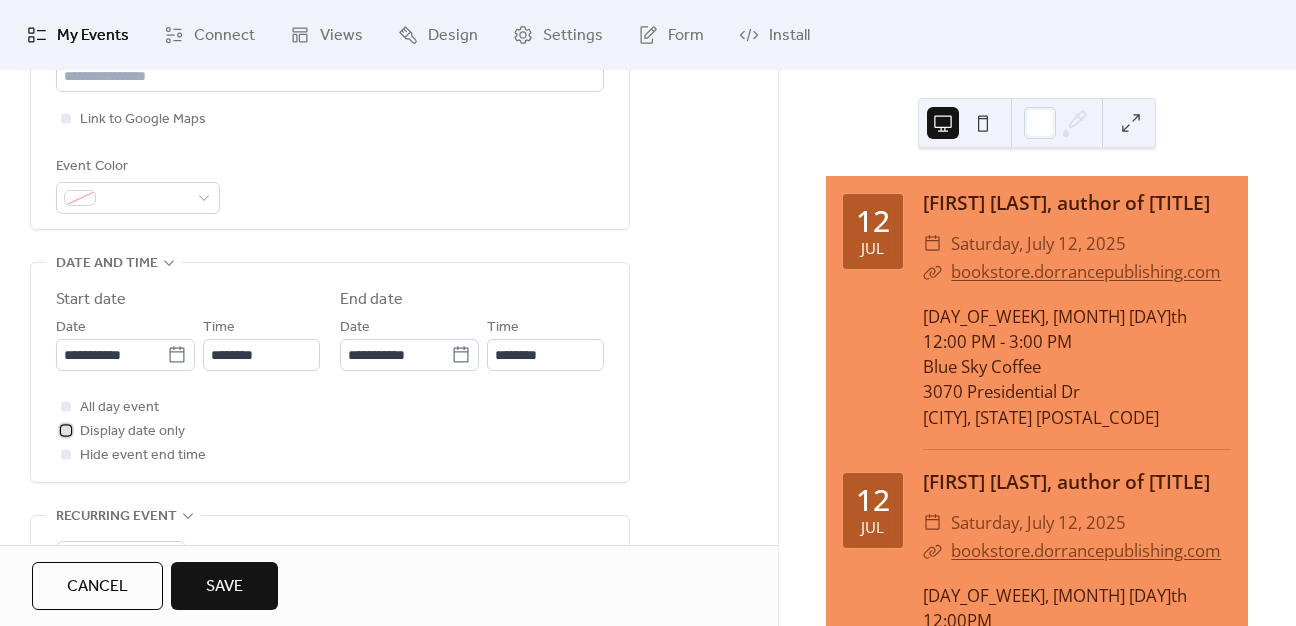 click at bounding box center (66, 430) 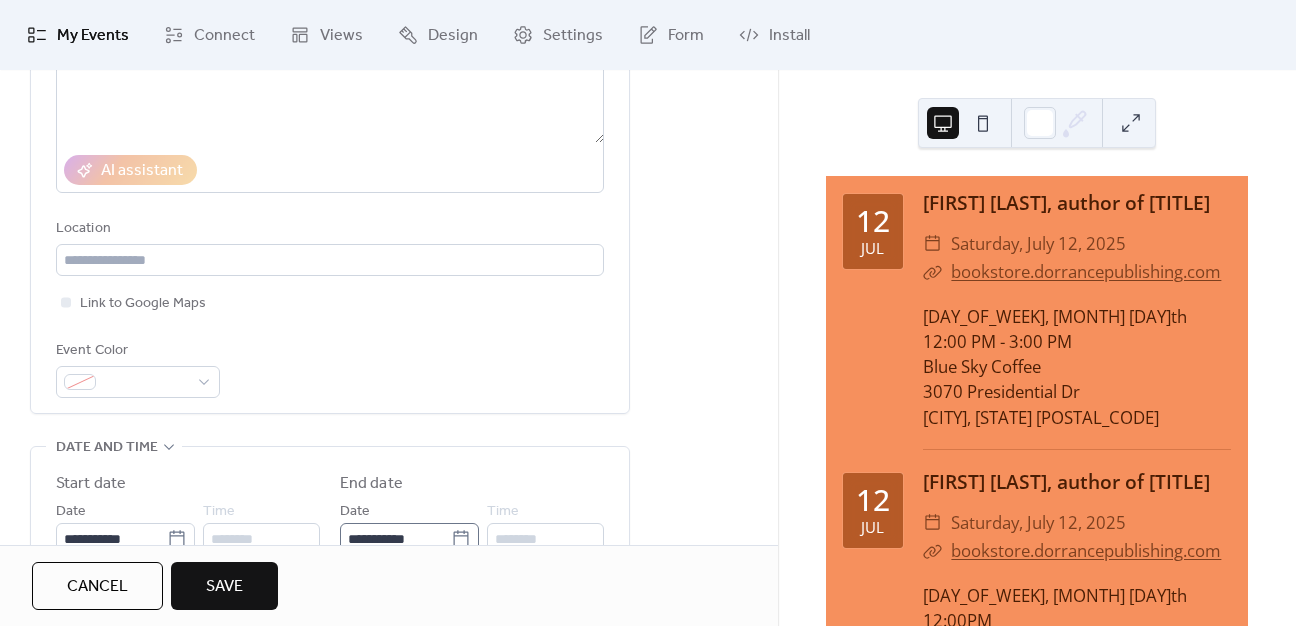 scroll, scrollTop: 100, scrollLeft: 0, axis: vertical 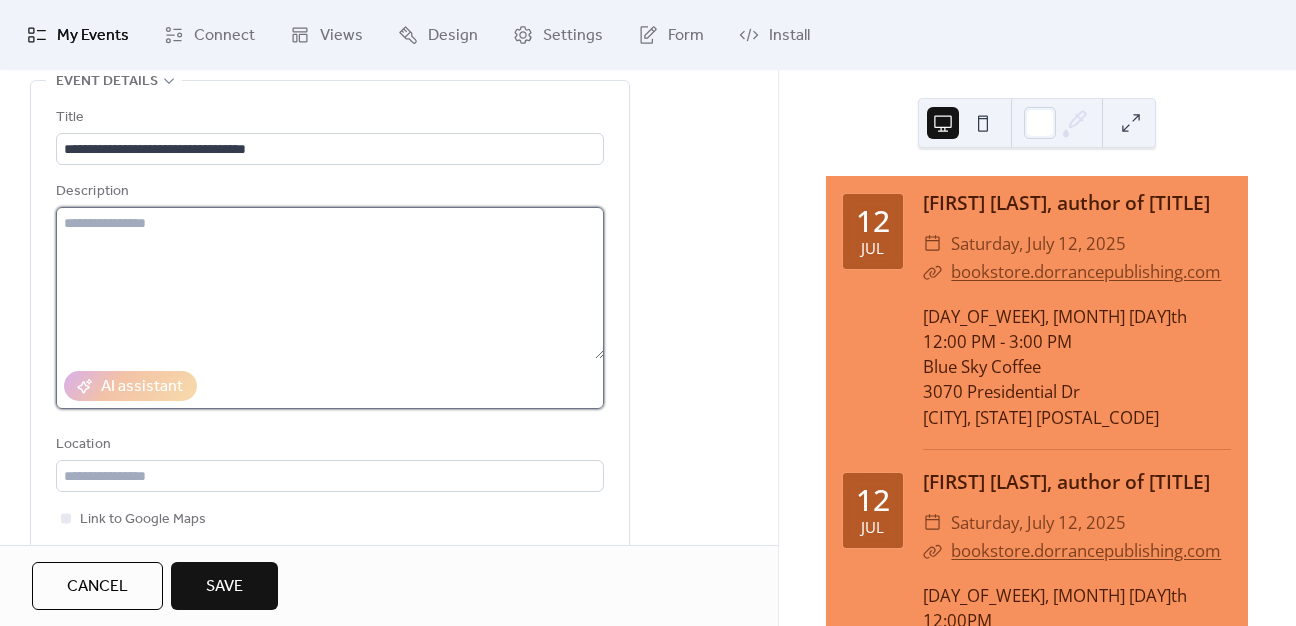 click at bounding box center [330, 283] 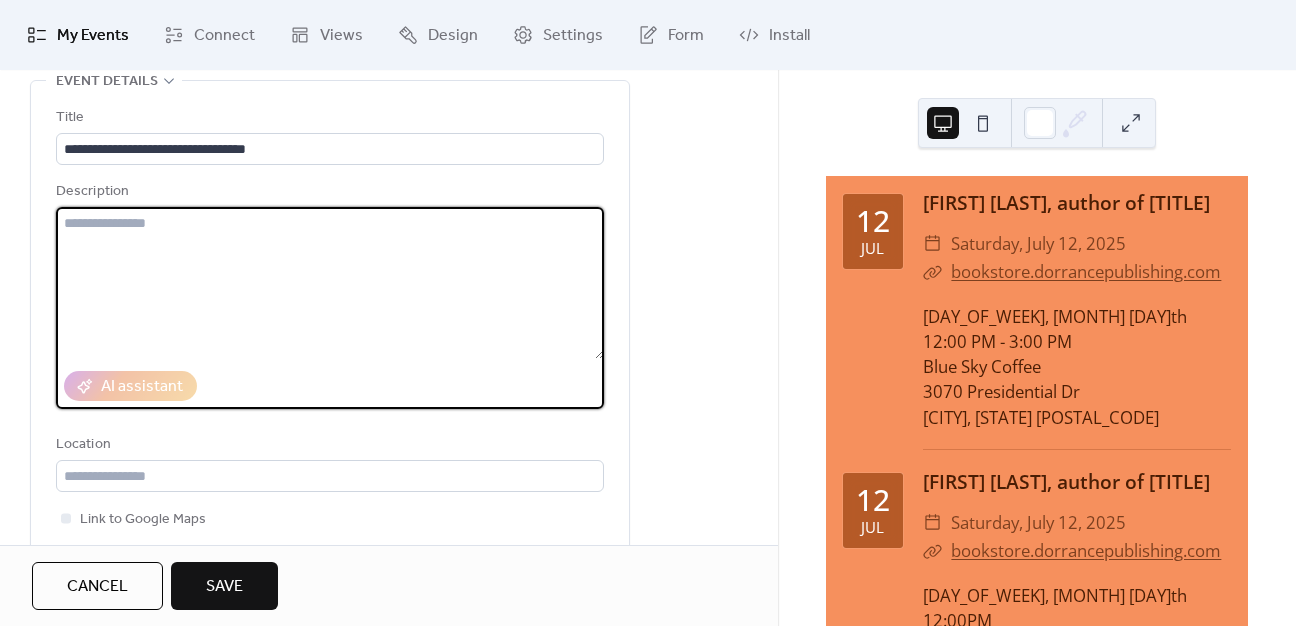 paste on "**********" 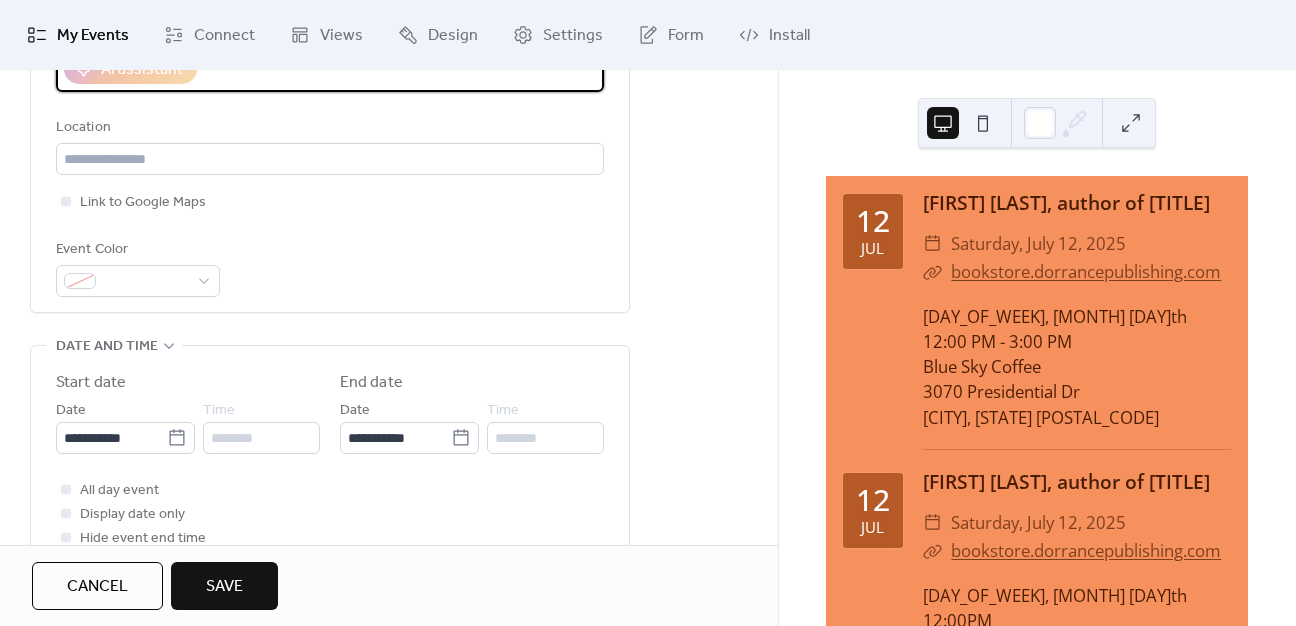 scroll, scrollTop: 600, scrollLeft: 0, axis: vertical 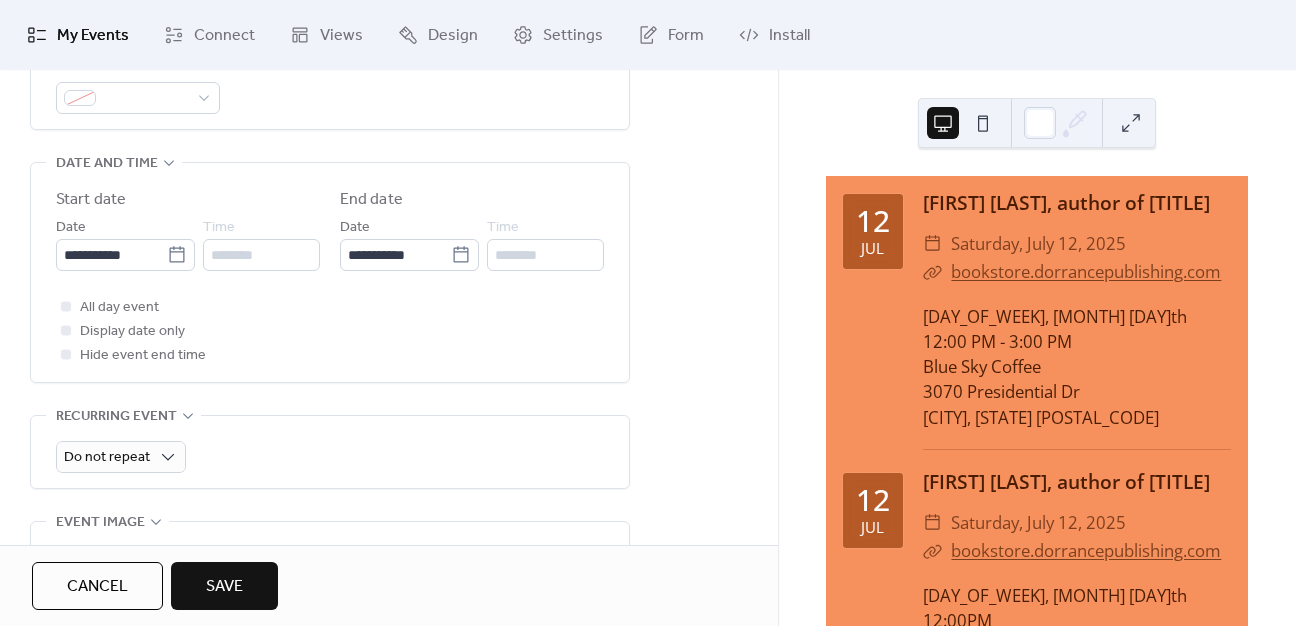 type on "**********" 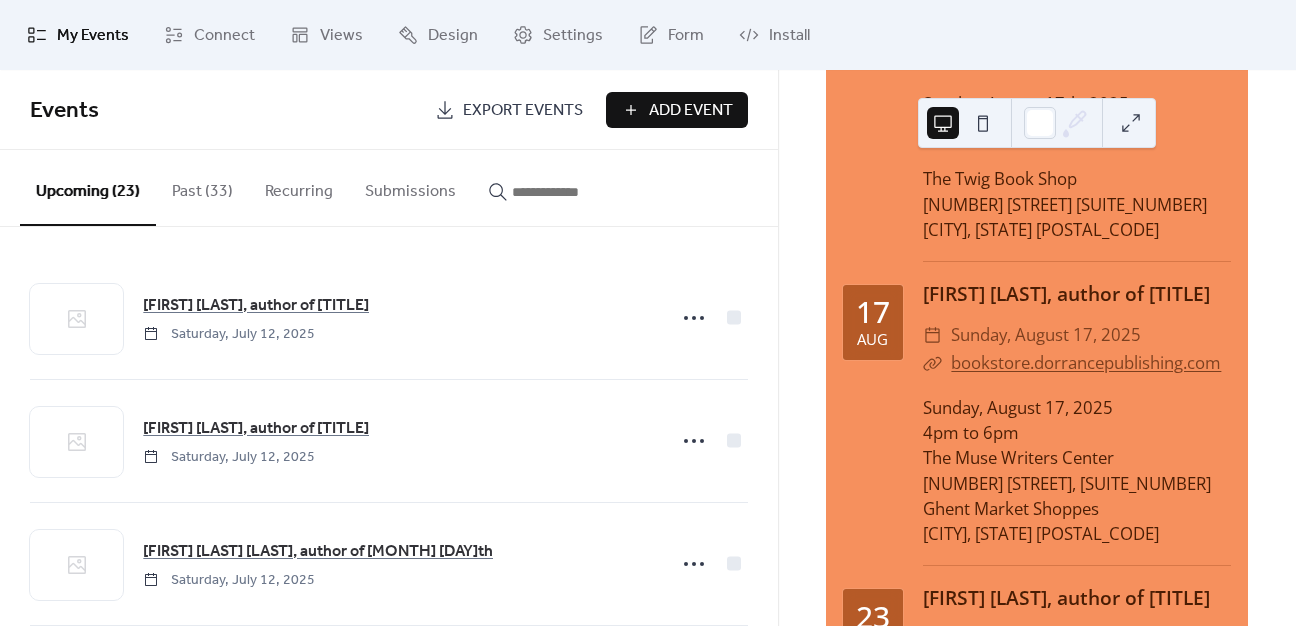 scroll, scrollTop: 4100, scrollLeft: 0, axis: vertical 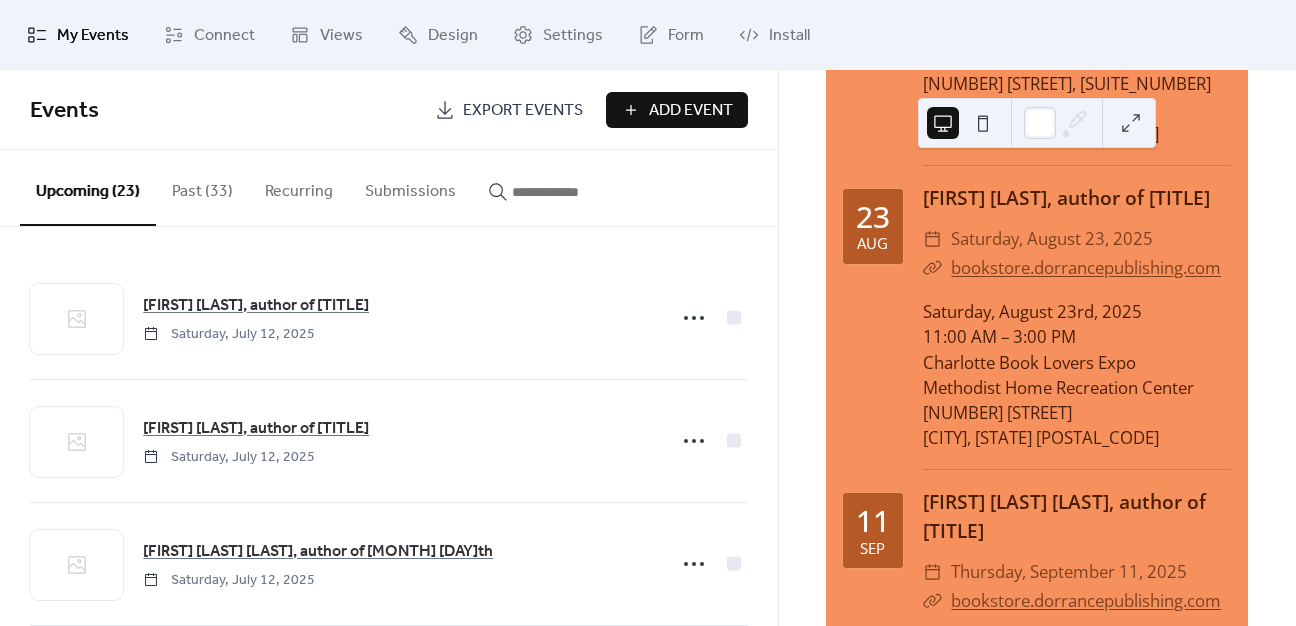 click on "My Events Connect Views Design Settings Form Install" at bounding box center (648, 35) 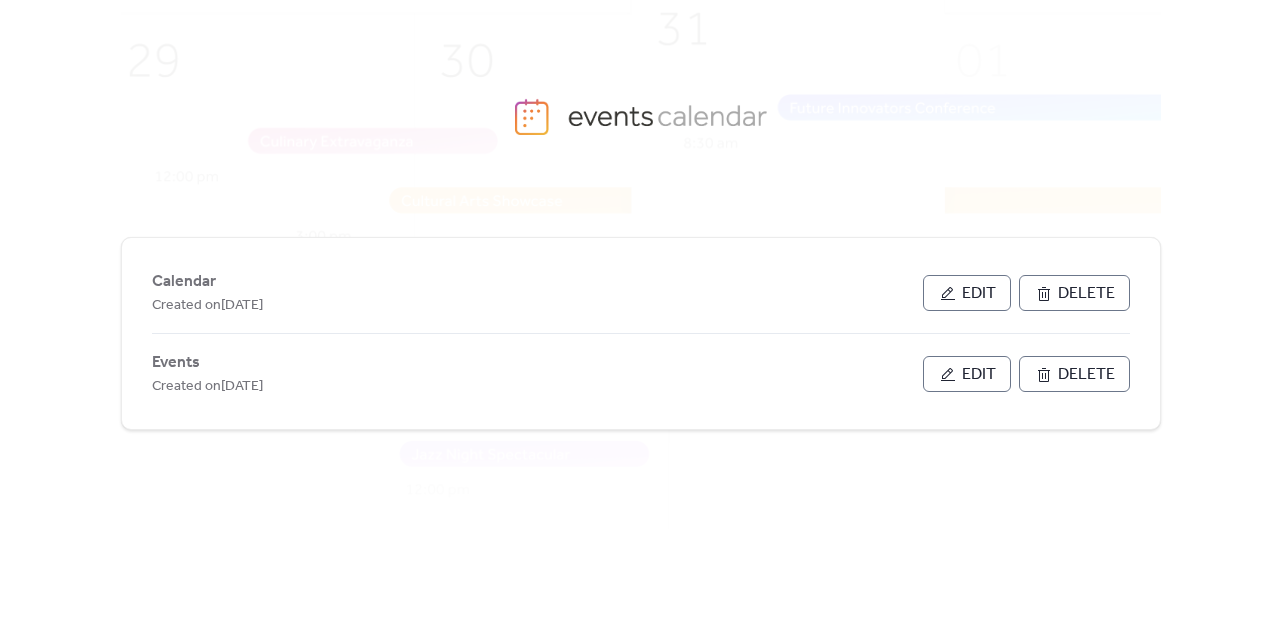 scroll, scrollTop: 0, scrollLeft: 0, axis: both 